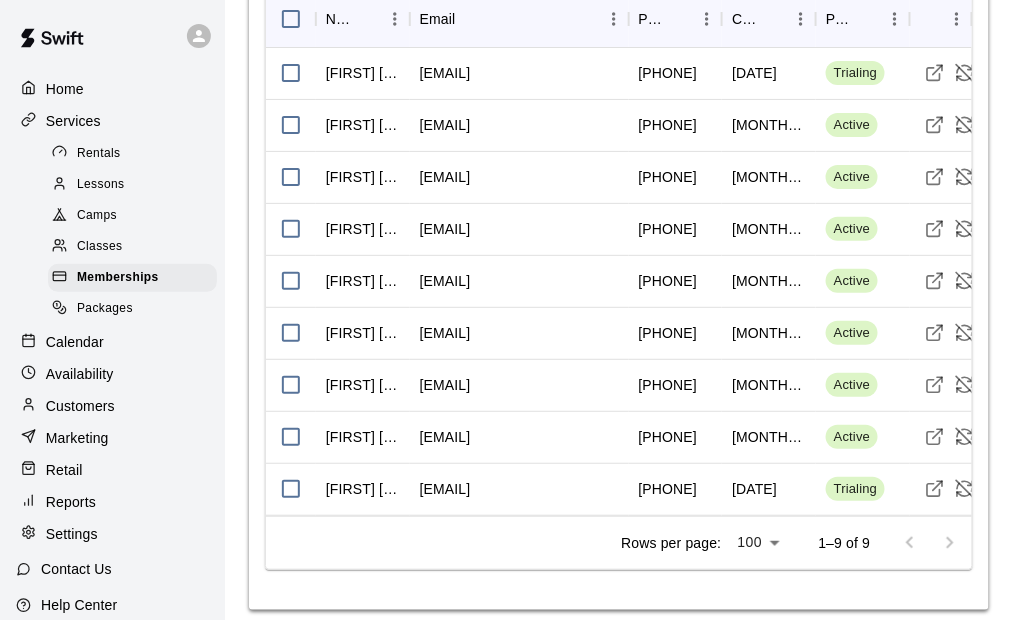 scroll, scrollTop: 1800, scrollLeft: 0, axis: vertical 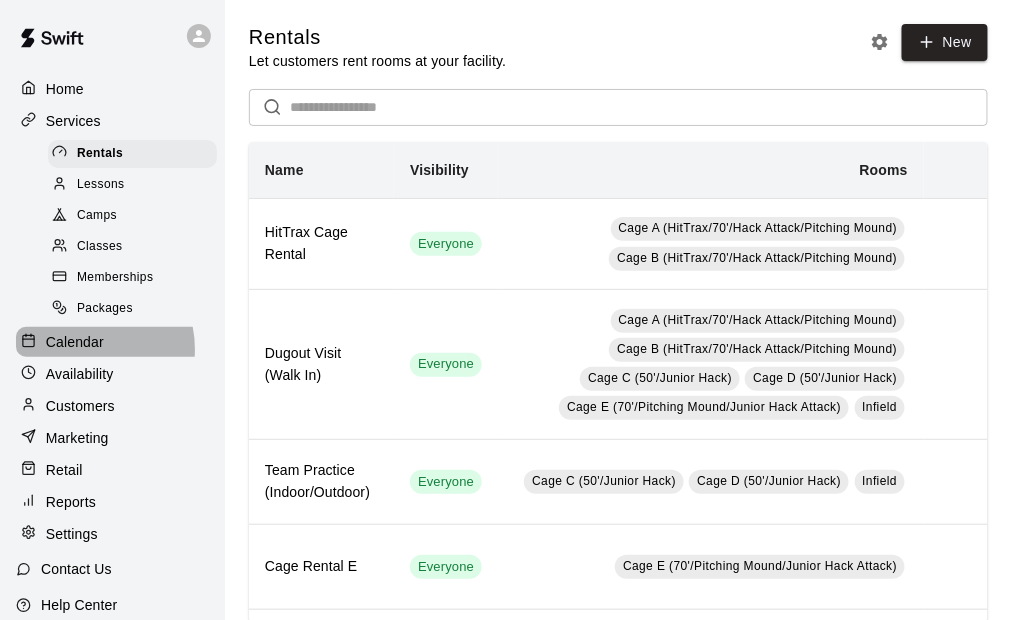 click on "Calendar" at bounding box center (75, 342) 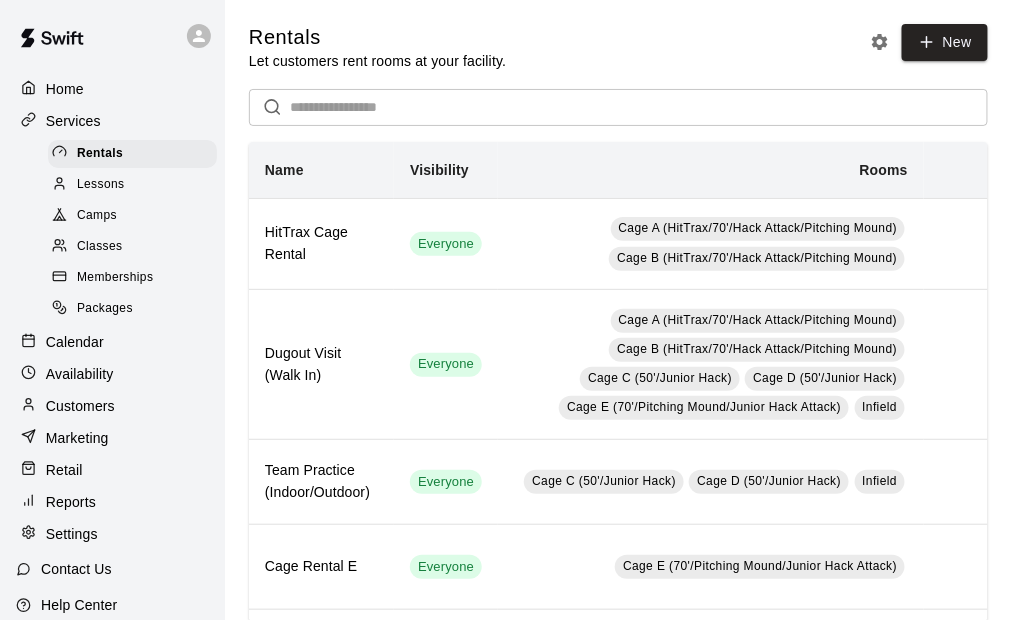 click on "Settings" at bounding box center [72, 534] 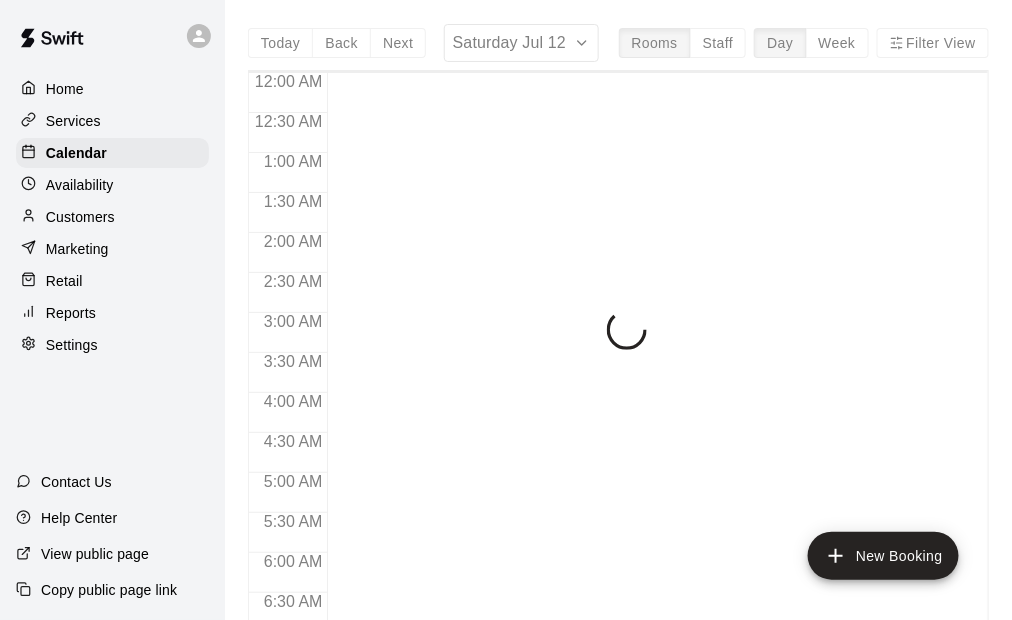 scroll, scrollTop: 984, scrollLeft: 0, axis: vertical 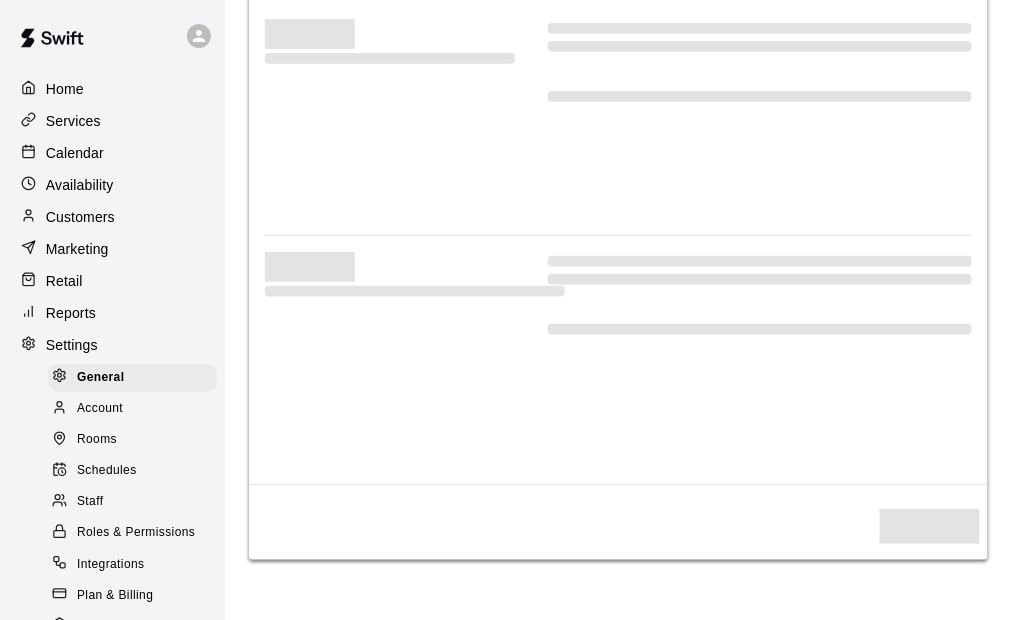 select on "**" 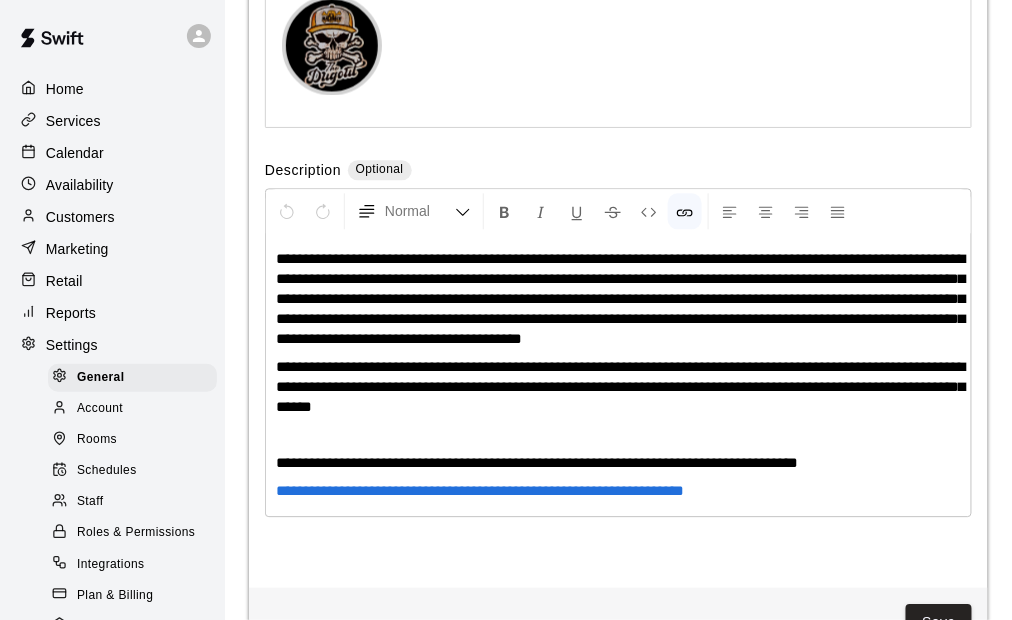 scroll, scrollTop: 4234, scrollLeft: 0, axis: vertical 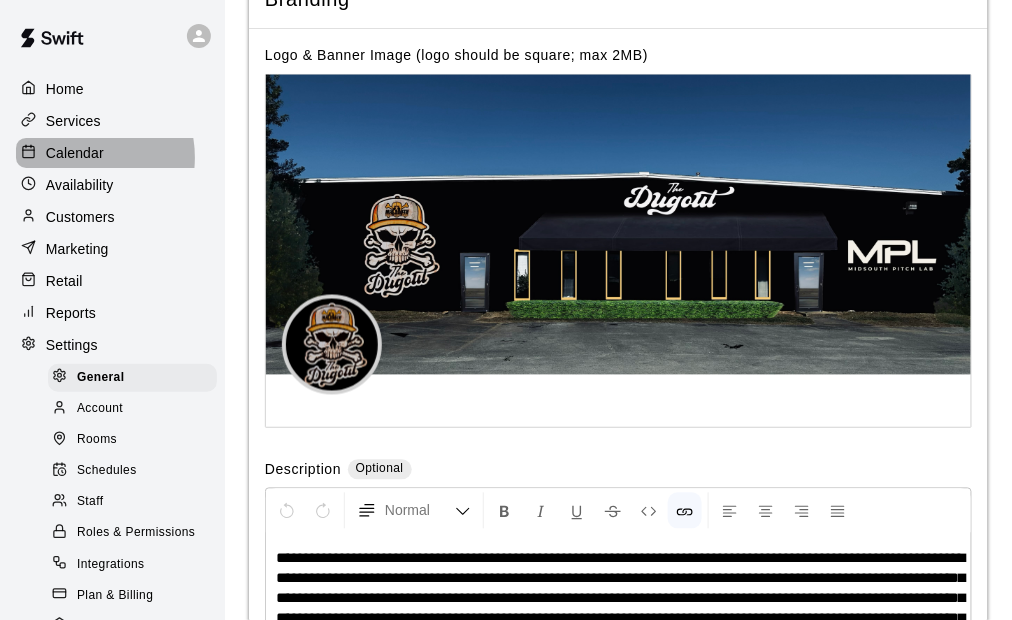 click on "Calendar" at bounding box center [75, 153] 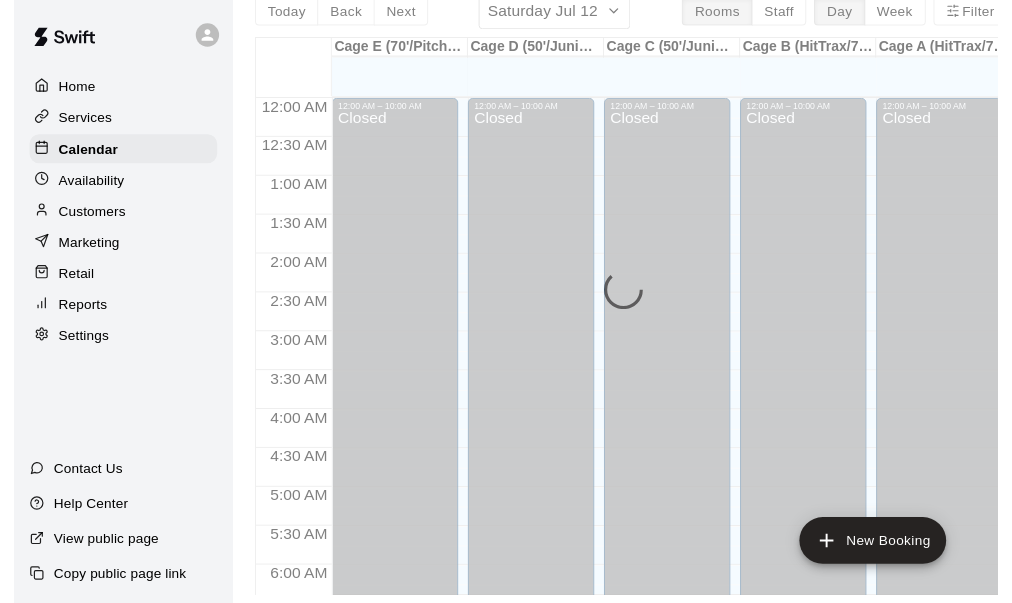 scroll, scrollTop: 0, scrollLeft: 0, axis: both 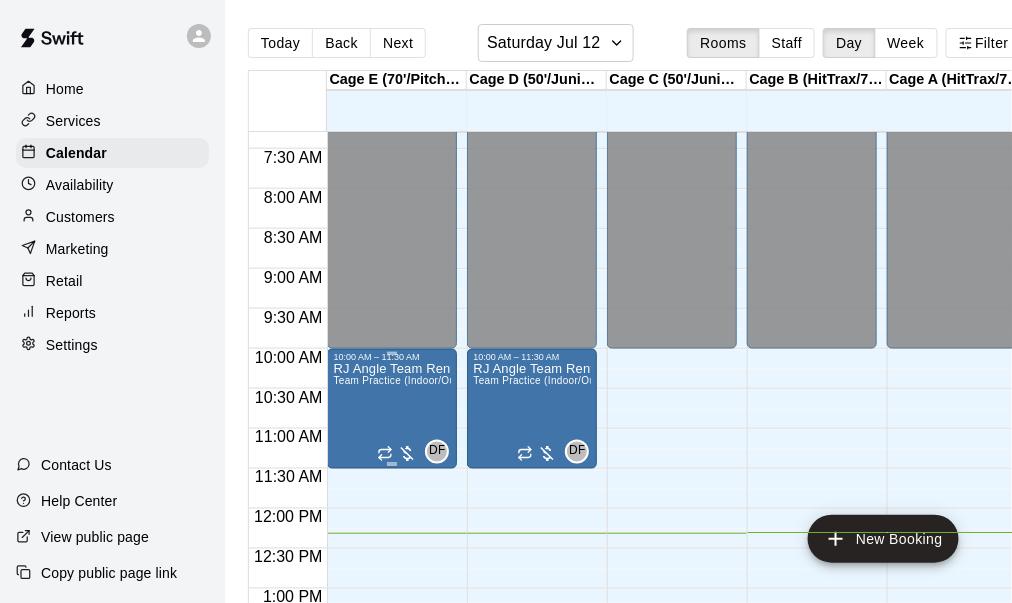 click at bounding box center [397, 454] 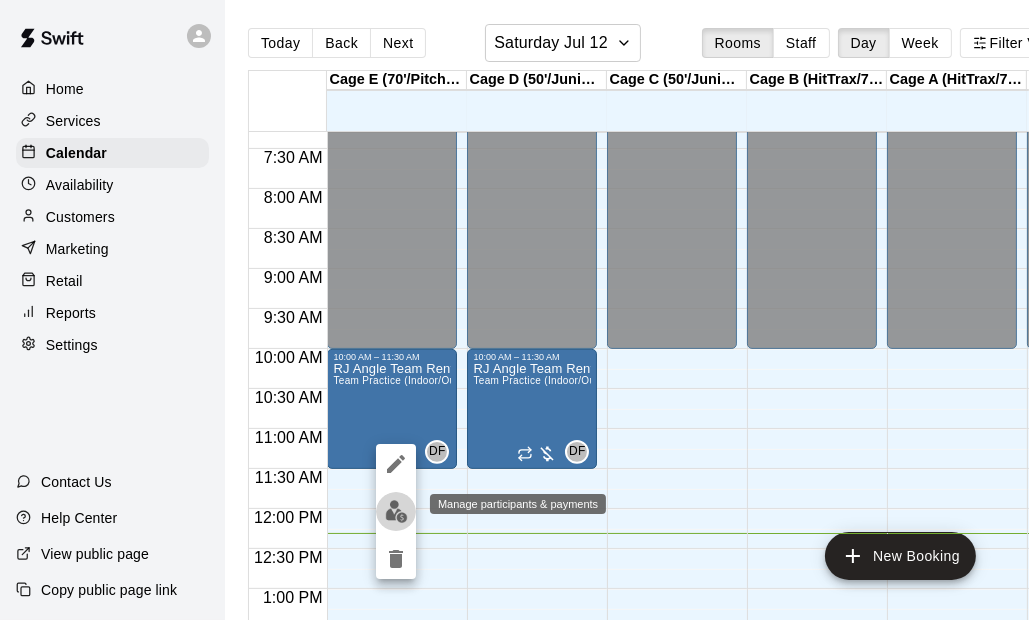 click at bounding box center [396, 511] 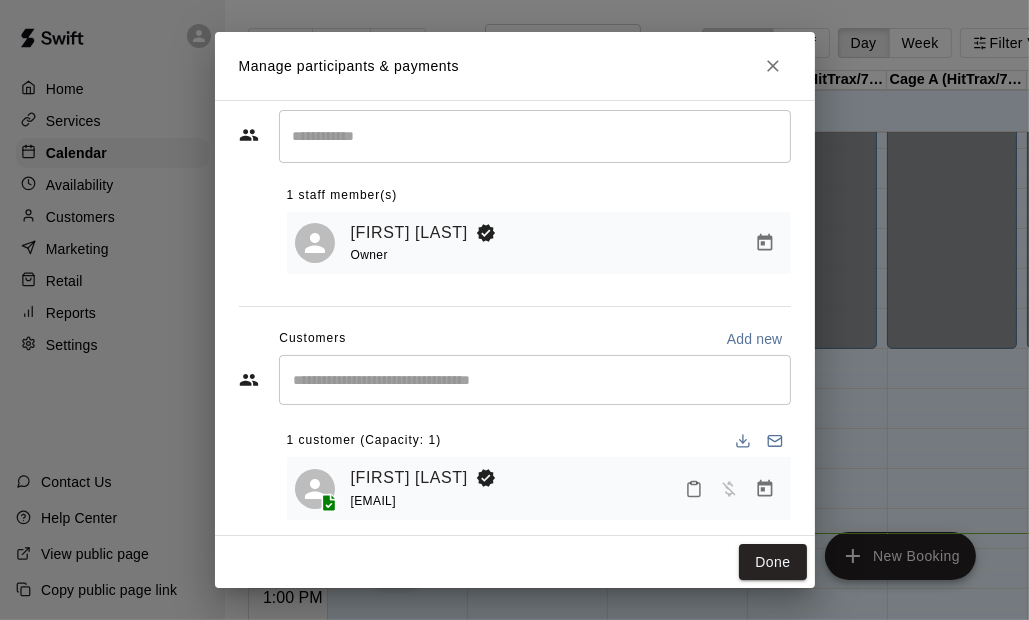 scroll, scrollTop: 60, scrollLeft: 0, axis: vertical 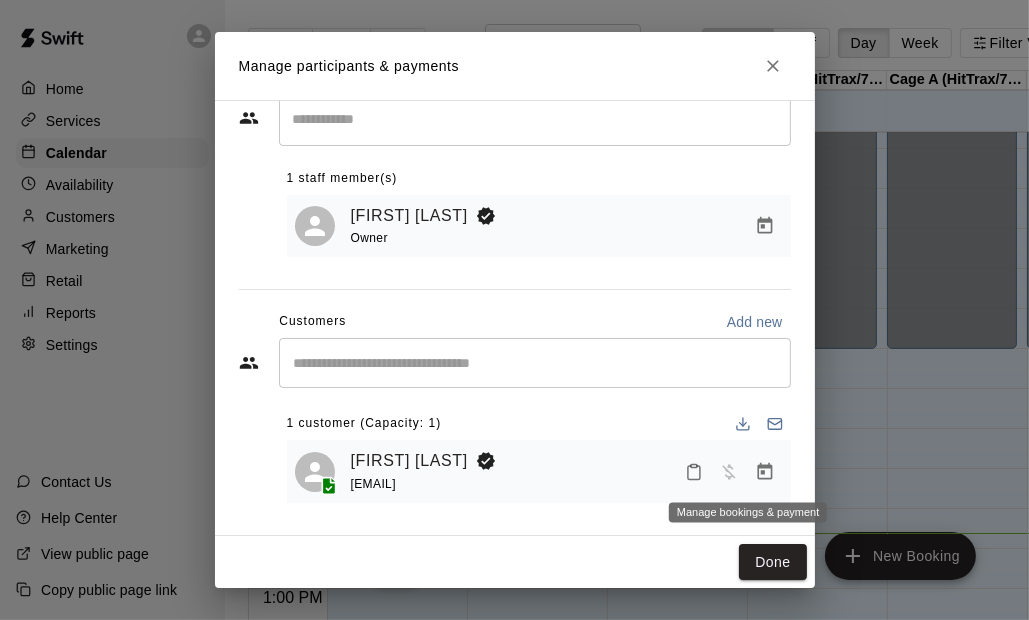 click 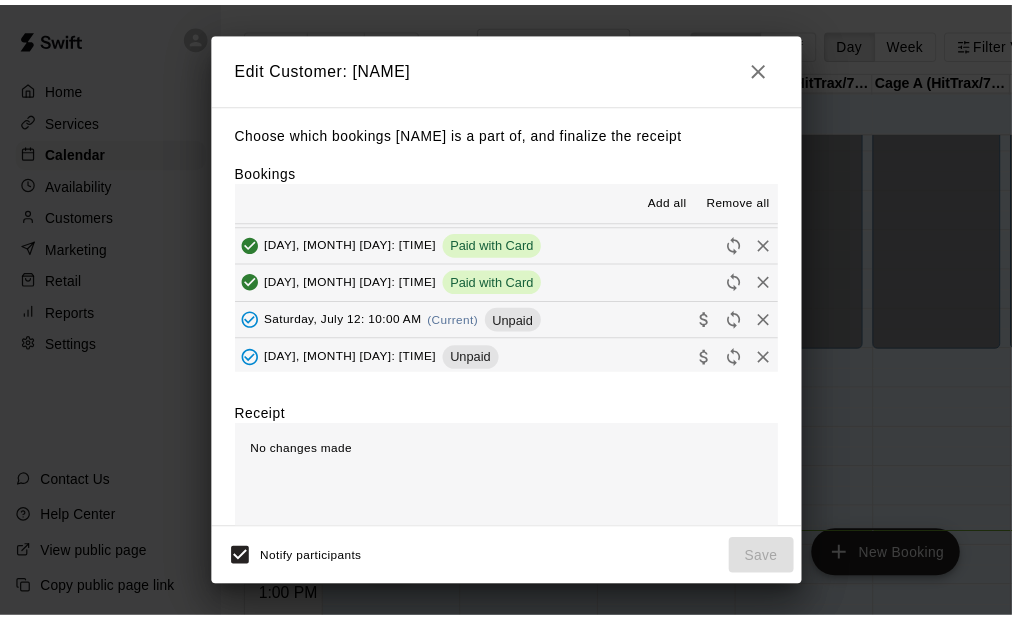 scroll, scrollTop: 110, scrollLeft: 0, axis: vertical 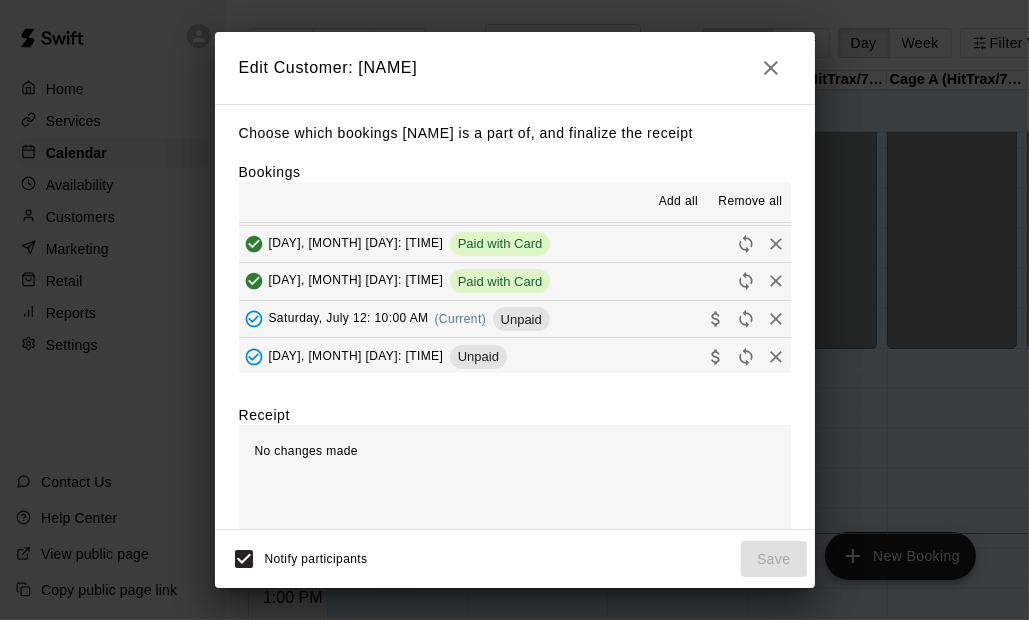 click on "Saturday, July 12: 10:00 AM" at bounding box center (349, 319) 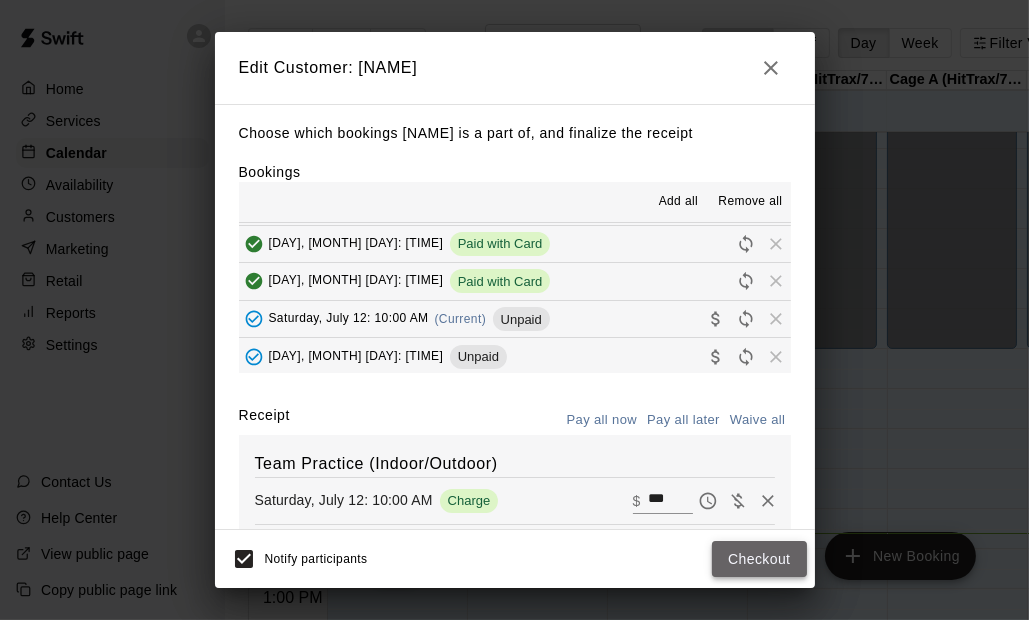 click on "Checkout" at bounding box center [759, 559] 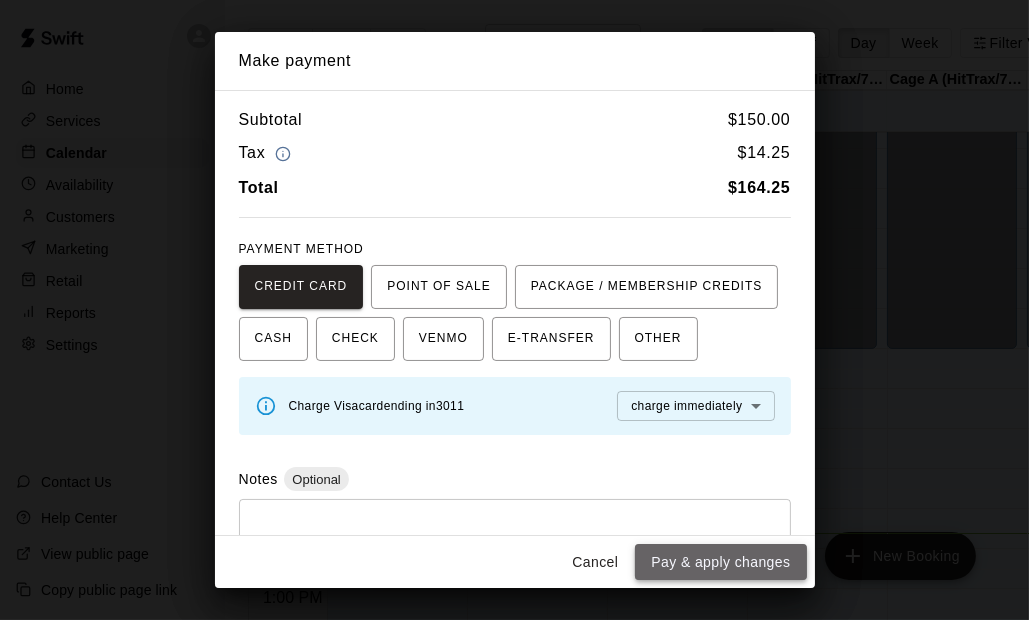 click on "Pay & apply changes" at bounding box center (720, 562) 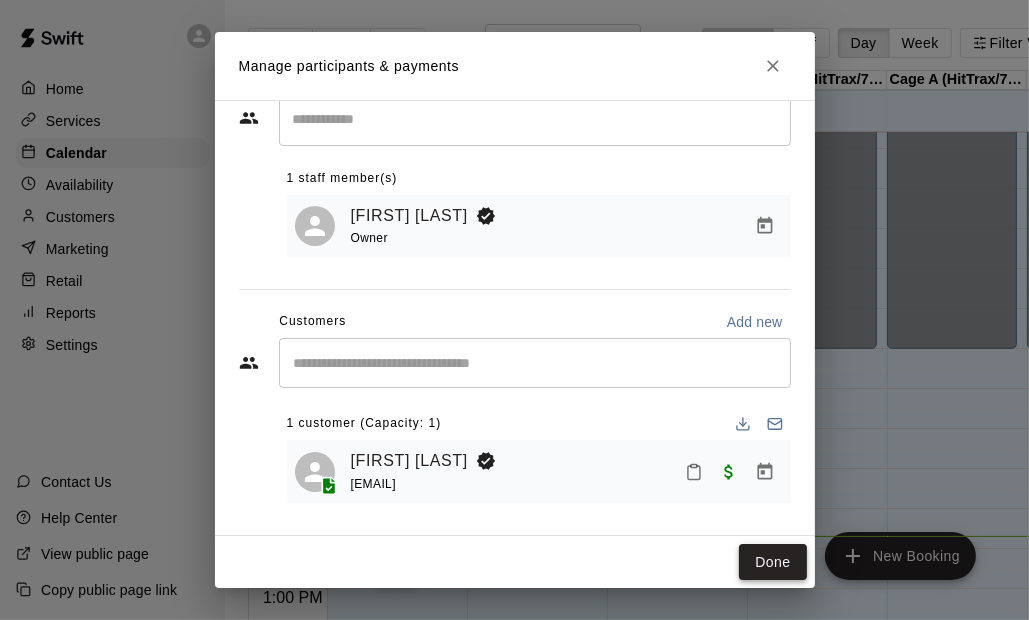 click on "Done" at bounding box center [772, 562] 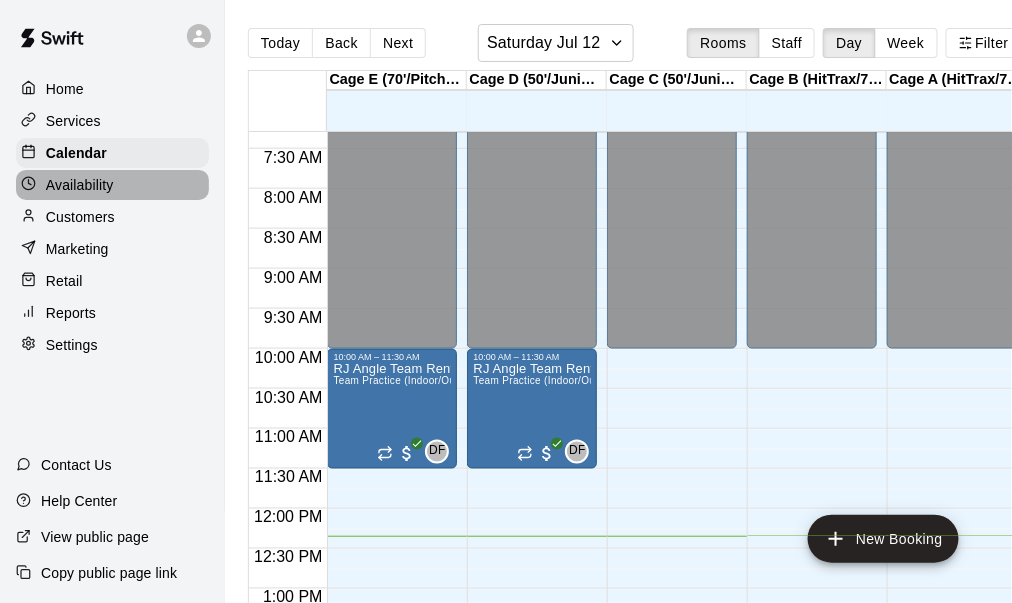 click on "Availability" at bounding box center (80, 185) 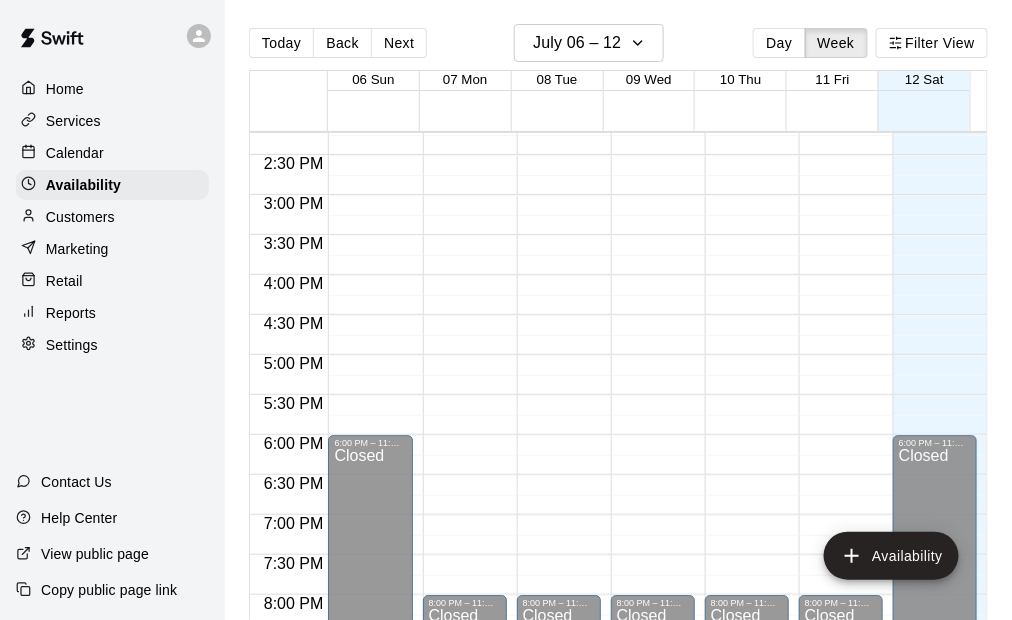 scroll, scrollTop: 1087, scrollLeft: 0, axis: vertical 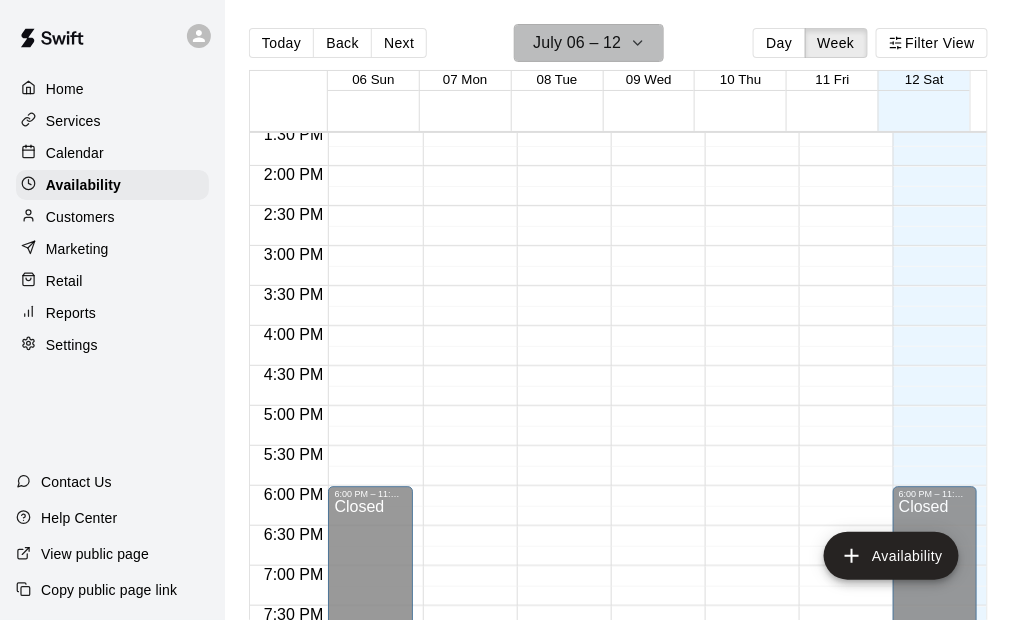 click on "July 06 – 12" at bounding box center [577, 43] 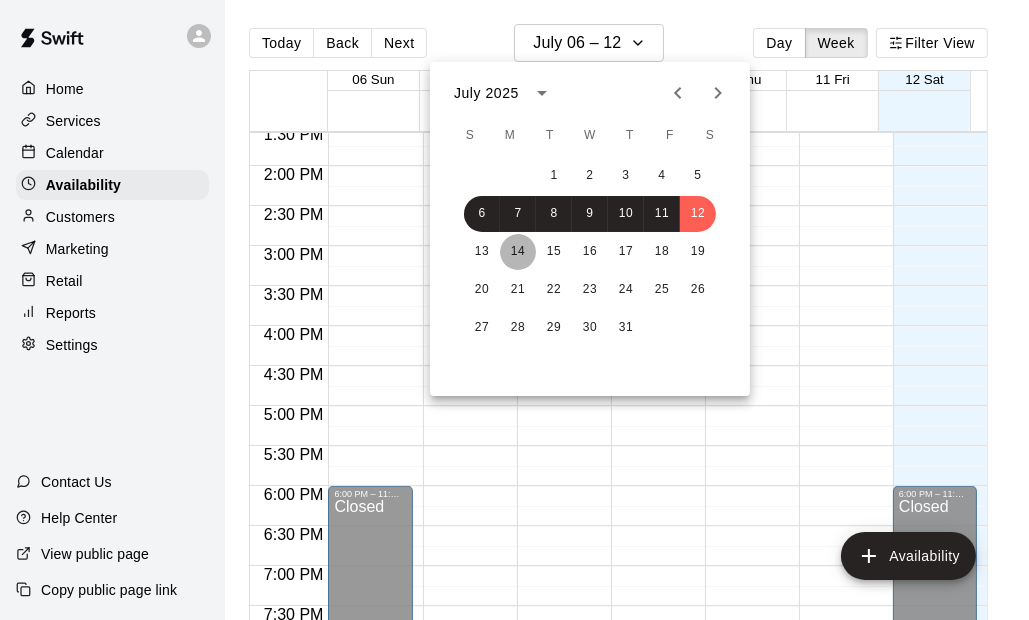 click on "14" at bounding box center [518, 252] 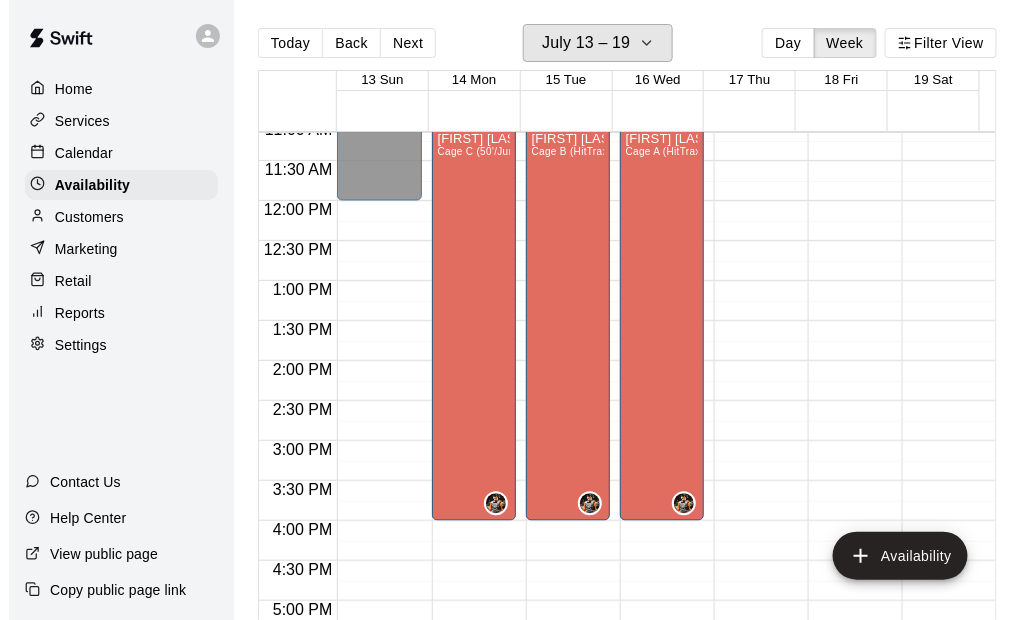 scroll, scrollTop: 887, scrollLeft: 0, axis: vertical 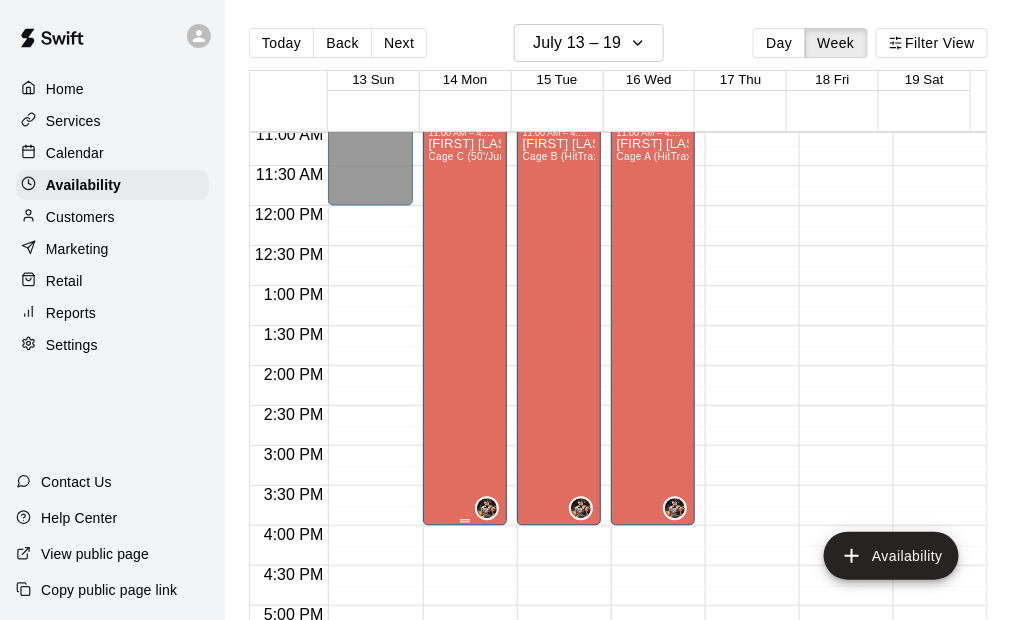 click on "[FIRST] [LAST] Cage C (50'/Junior Hack), Cage D (50'/Junior Hack), Cage A (HitTrax/70'/Hack Attack/Pitching Mound), Cage B (HitTrax/70'/Hack Attack/Pitching Mound)" at bounding box center [465, 449] 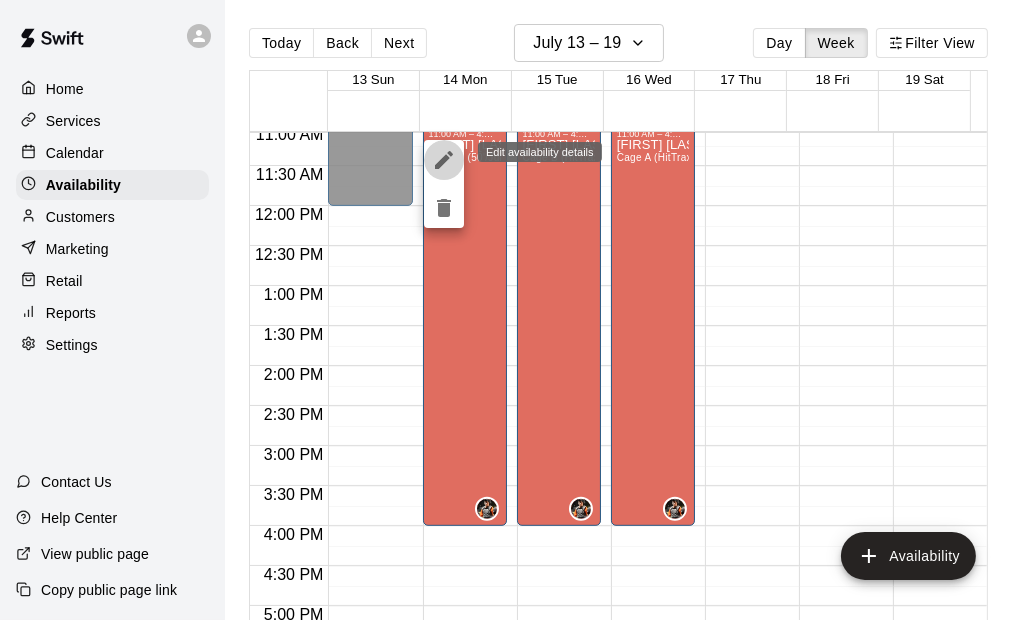 click 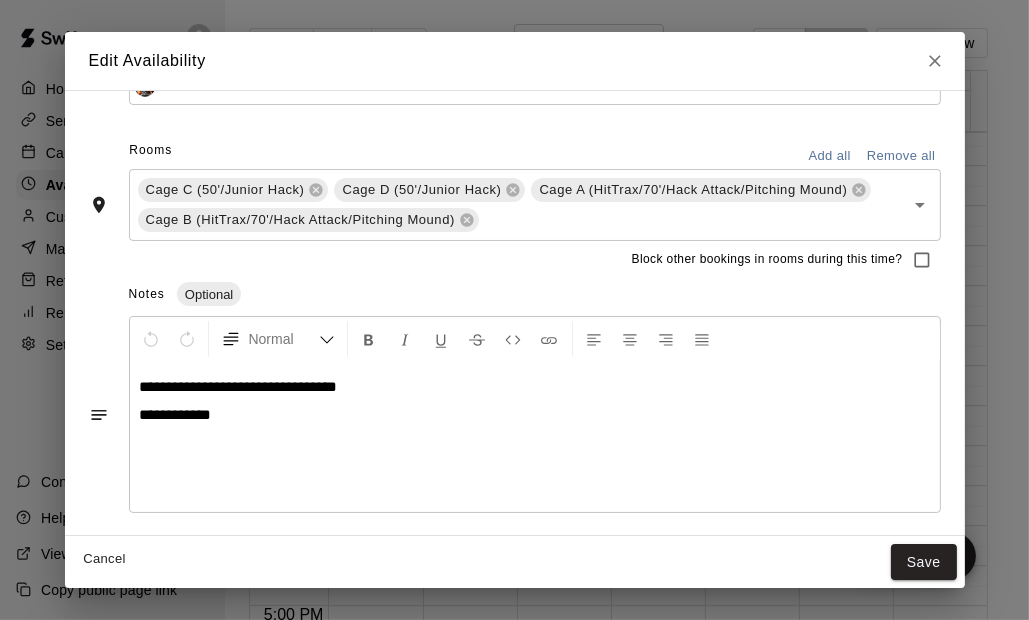 scroll, scrollTop: 0, scrollLeft: 0, axis: both 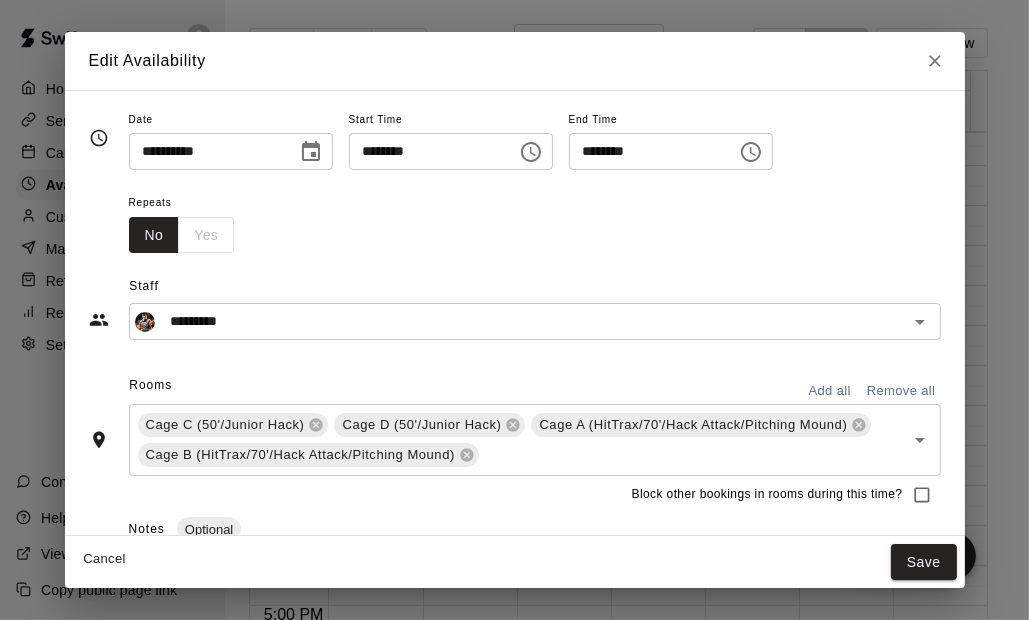 click on "********" at bounding box center [646, 151] 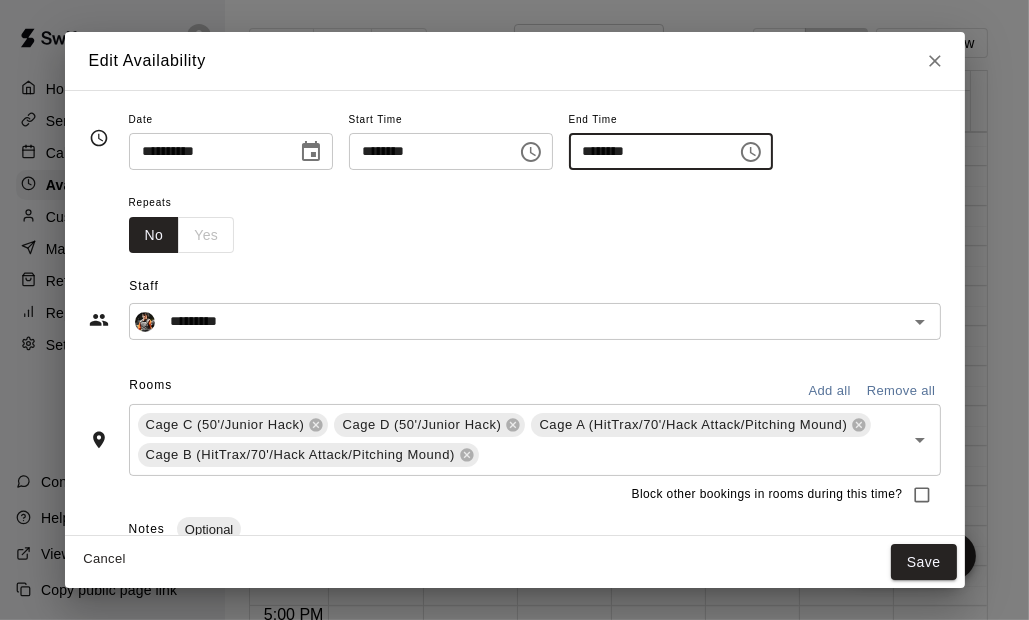 type on "********" 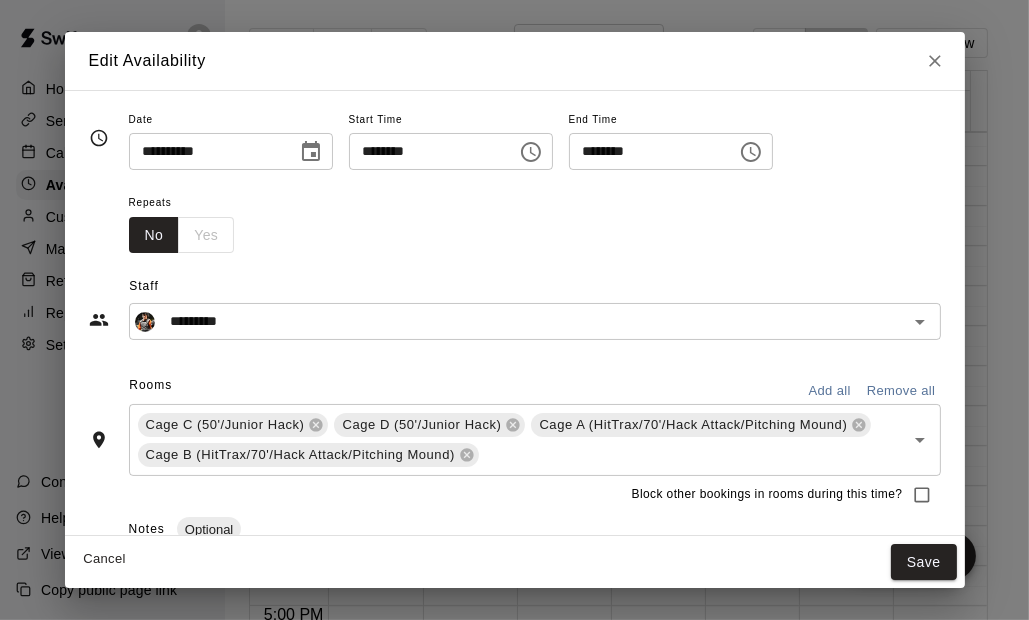 click on "Staff ********* ​" at bounding box center [515, 296] 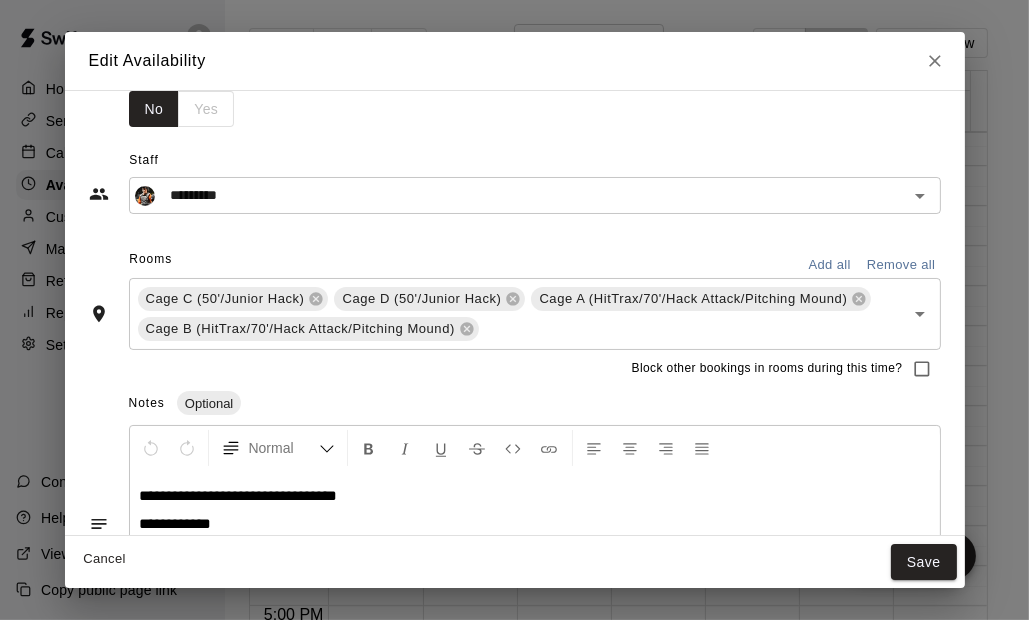 scroll, scrollTop: 100, scrollLeft: 0, axis: vertical 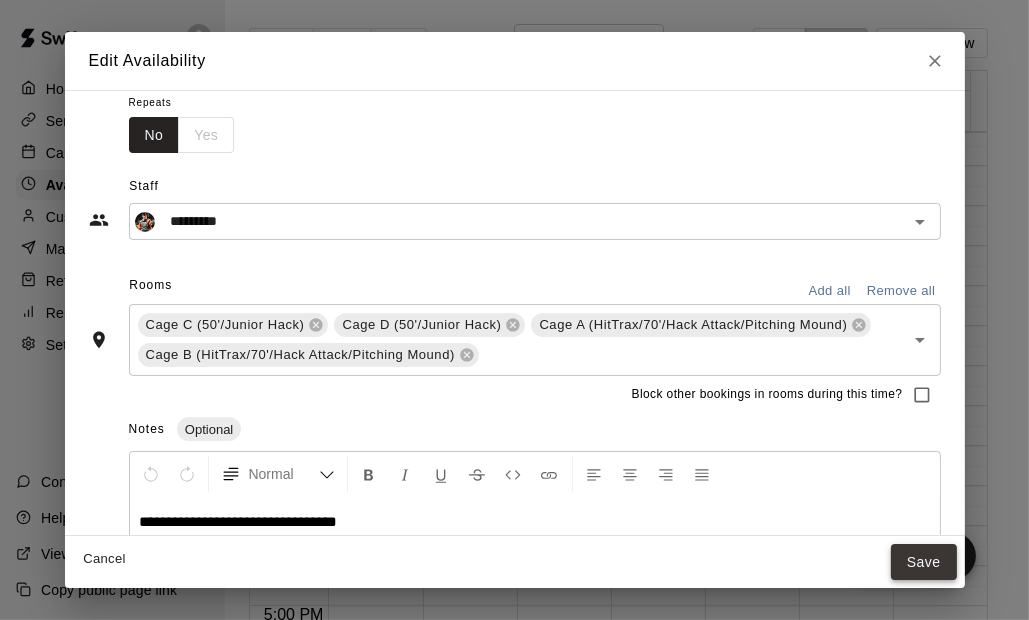 click on "Save" at bounding box center [924, 562] 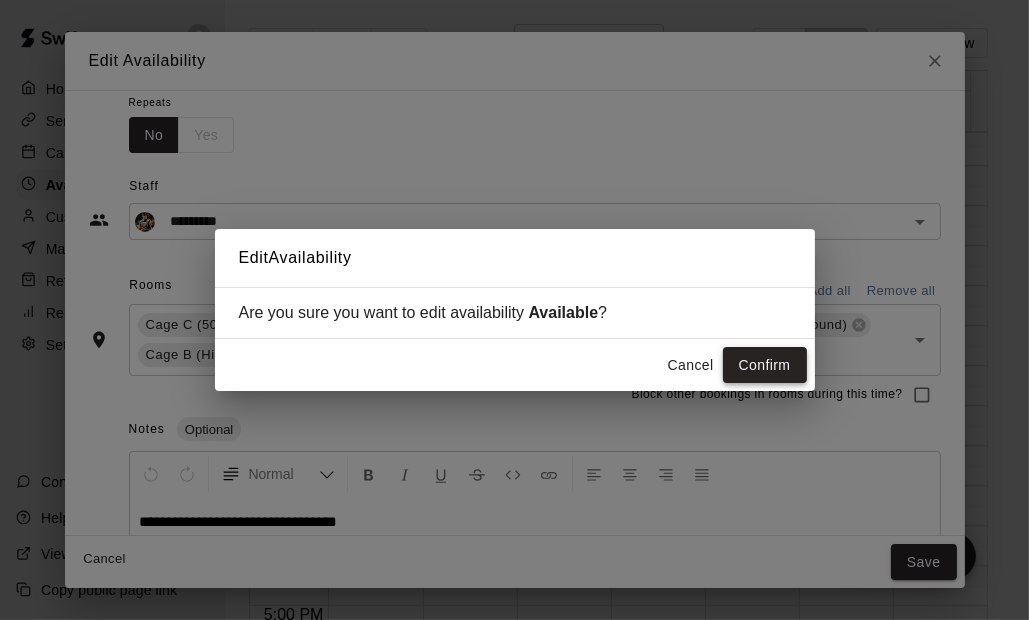 click on "Confirm" at bounding box center (765, 365) 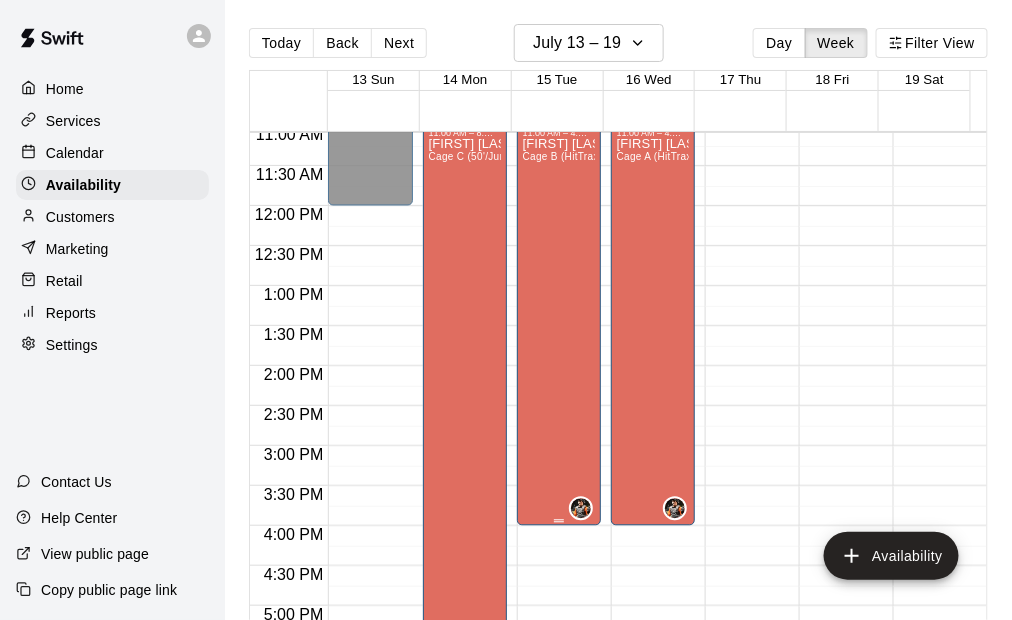 click on "[FIRST] [LAST] Cage B (HitTrax/70'/Hack Attack/Pitching Mound), Cage A (HitTrax/70'/Hack Attack/Pitching Mound), Cage C (50'/Junior Hack), Cage D (50'/Junior Hack)" at bounding box center (559, 449) 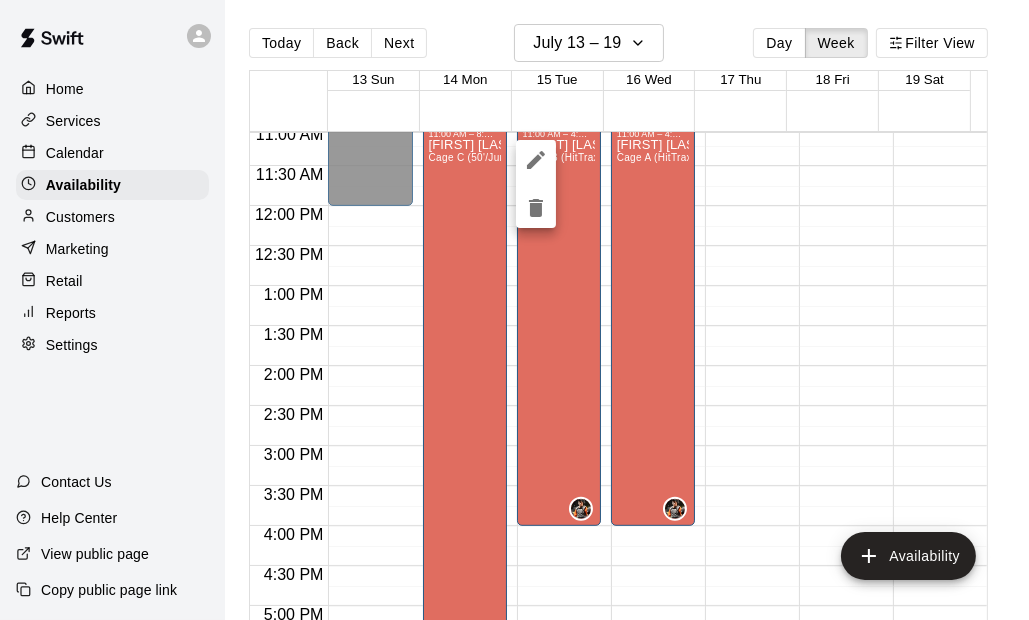 click 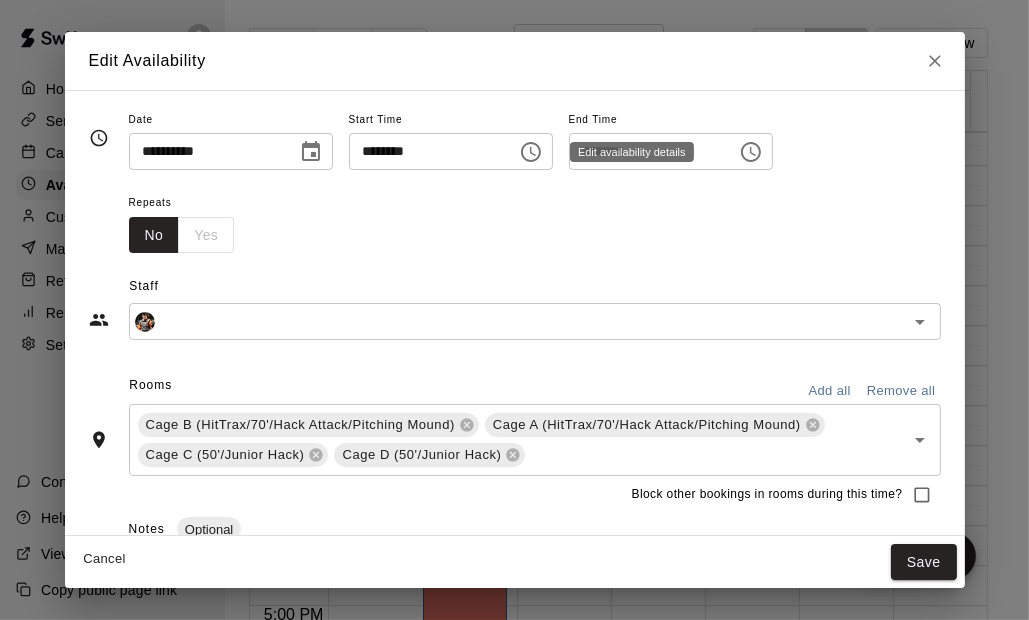 type on "*********" 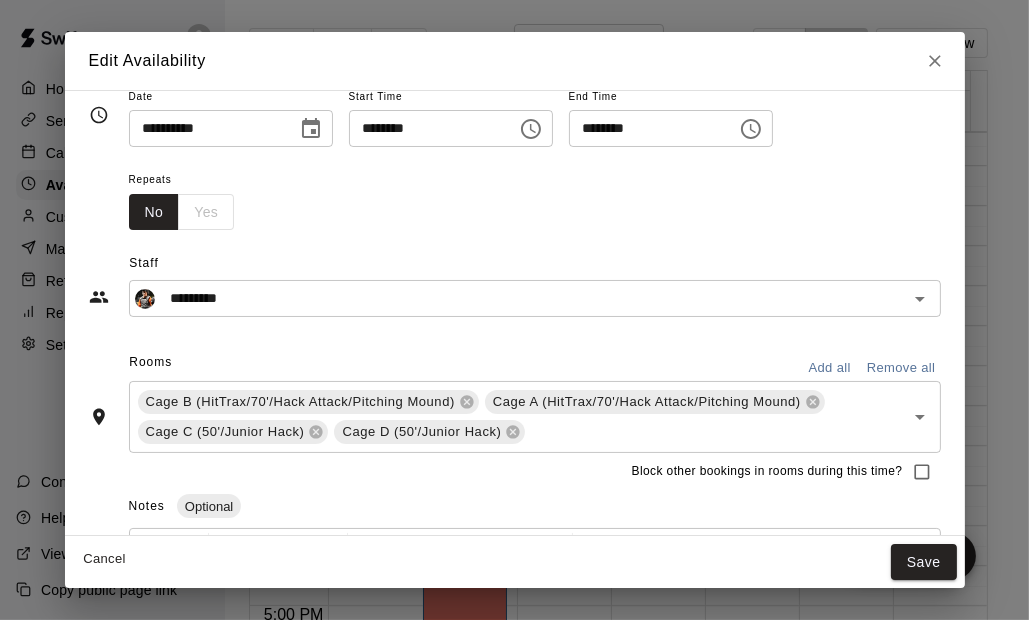scroll, scrollTop: 0, scrollLeft: 0, axis: both 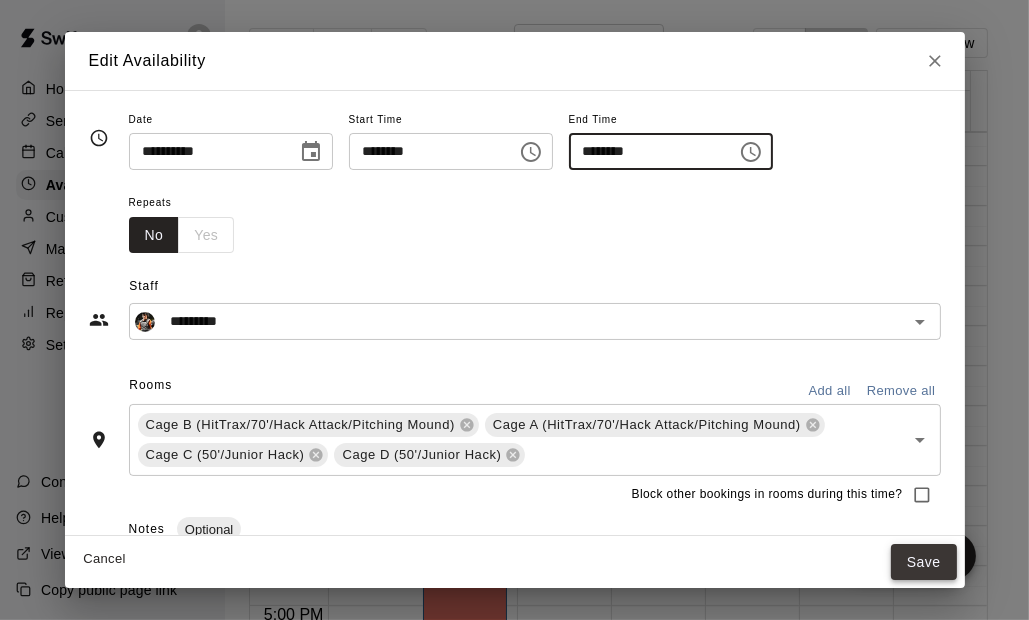 type on "********" 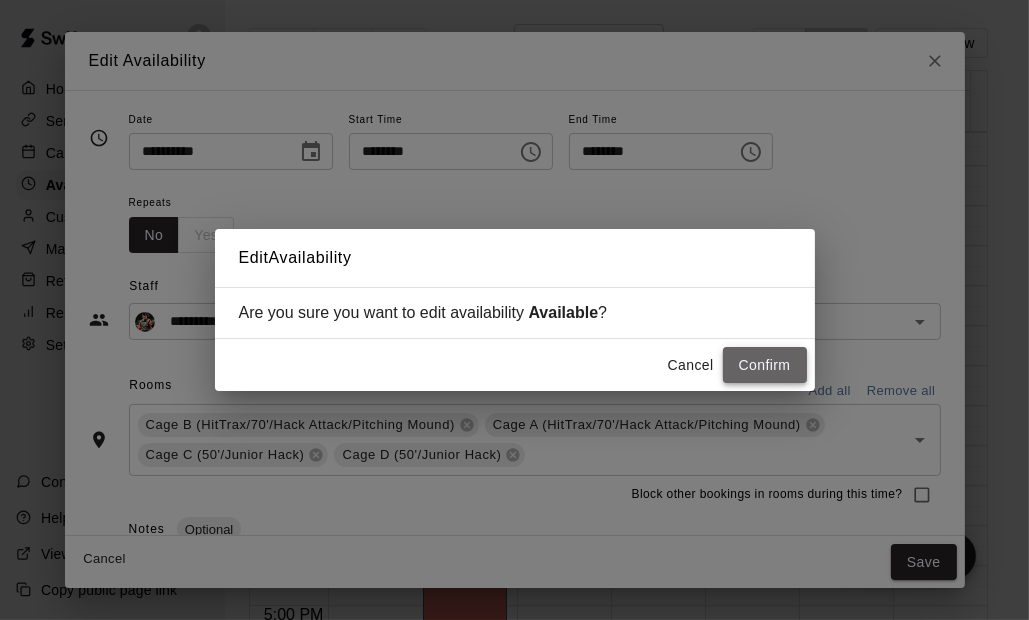 click on "Confirm" at bounding box center (765, 365) 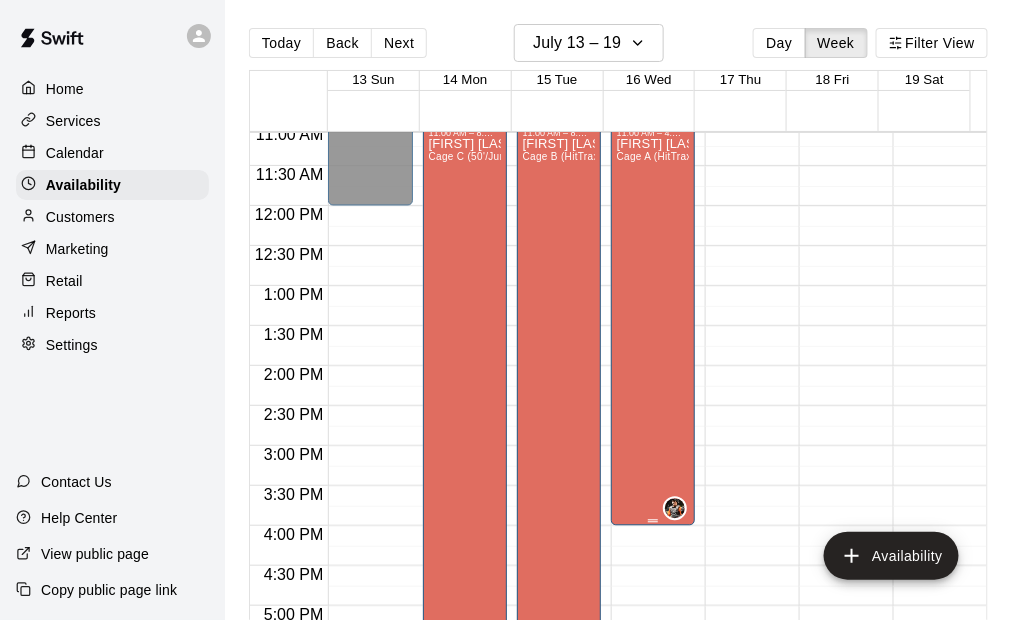 click on "[FIRST] [LAST] Cage A (HitTrax/70'/Hack Attack/Pitching Mound), Cage B (HitTrax/70'/Hack Attack/Pitching Mound), Cage C (50'/Junior Hack), Cage D (50'/Junior Hack)" at bounding box center (653, 449) 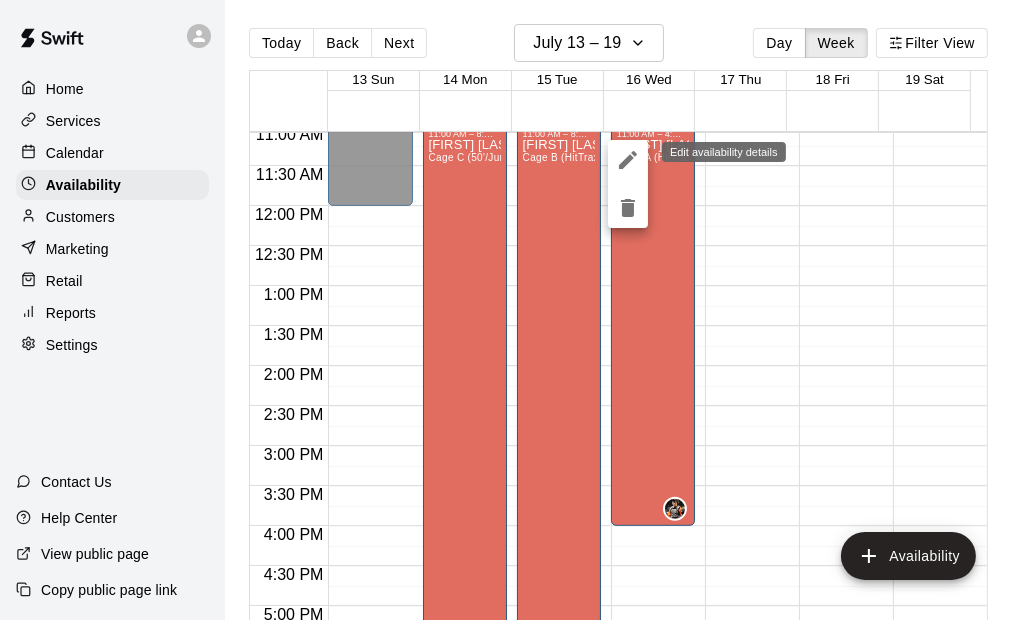click 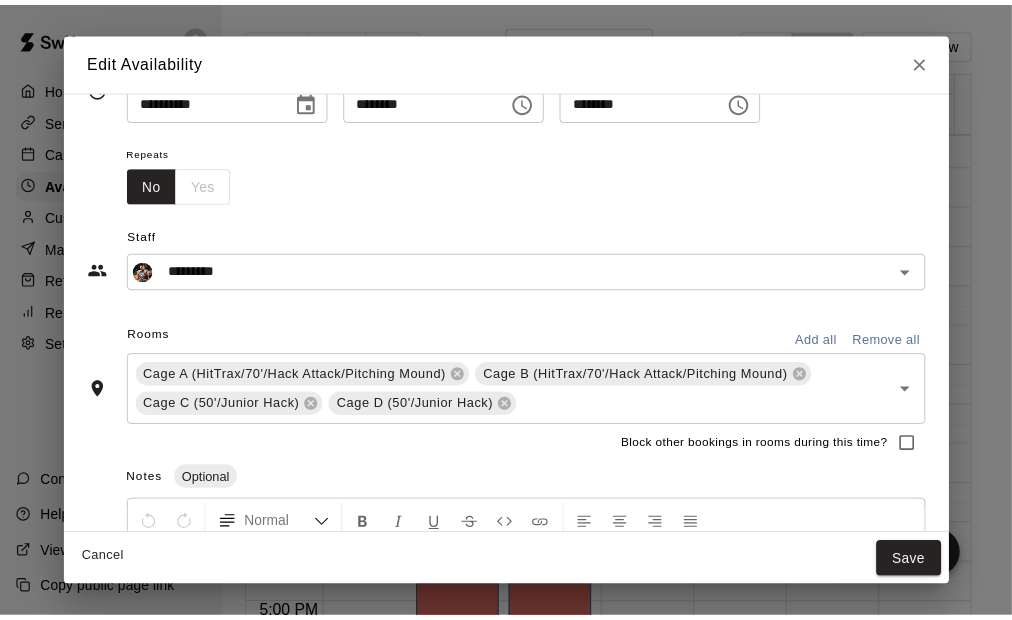 scroll, scrollTop: 0, scrollLeft: 0, axis: both 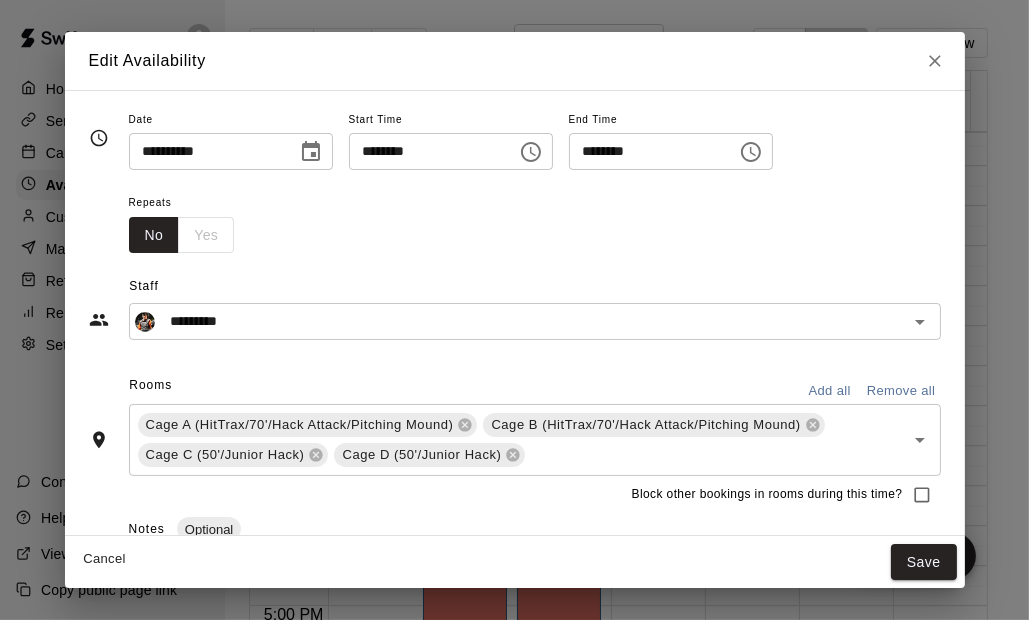 click on "********" at bounding box center (646, 151) 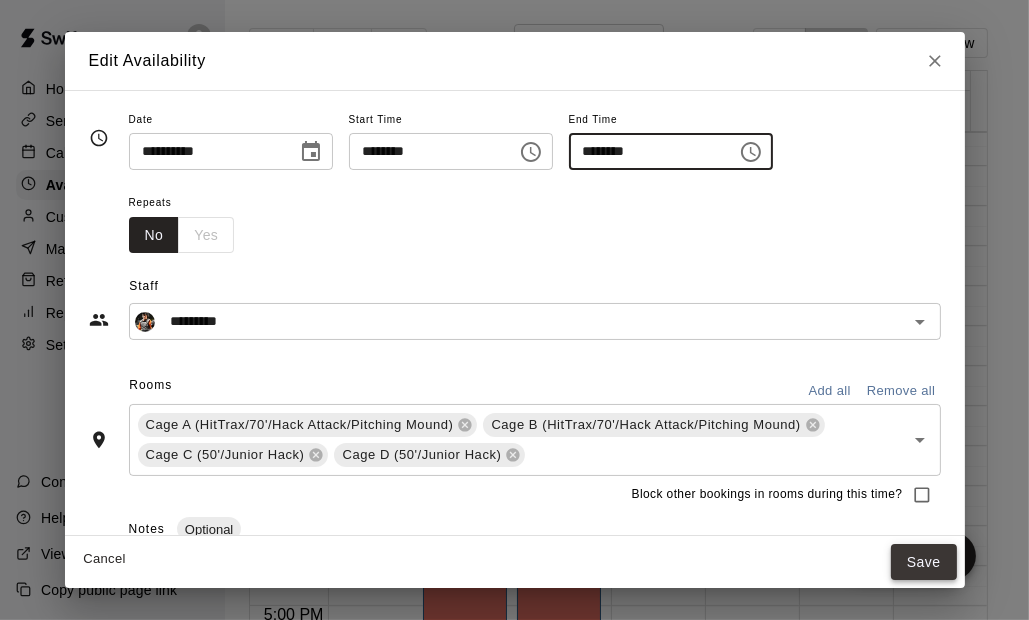 type on "********" 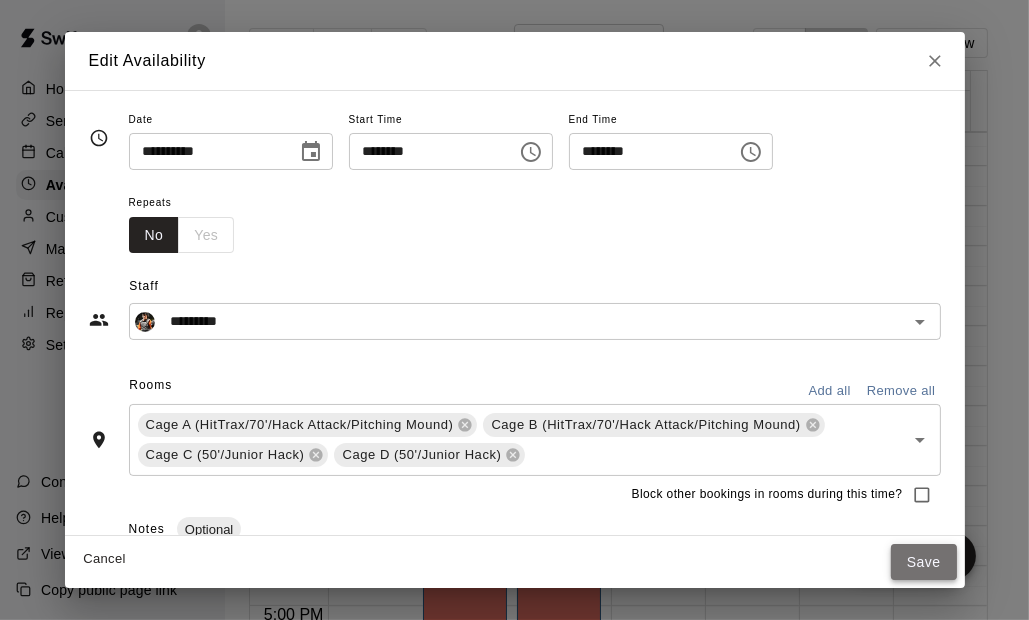 click on "Save" at bounding box center [924, 562] 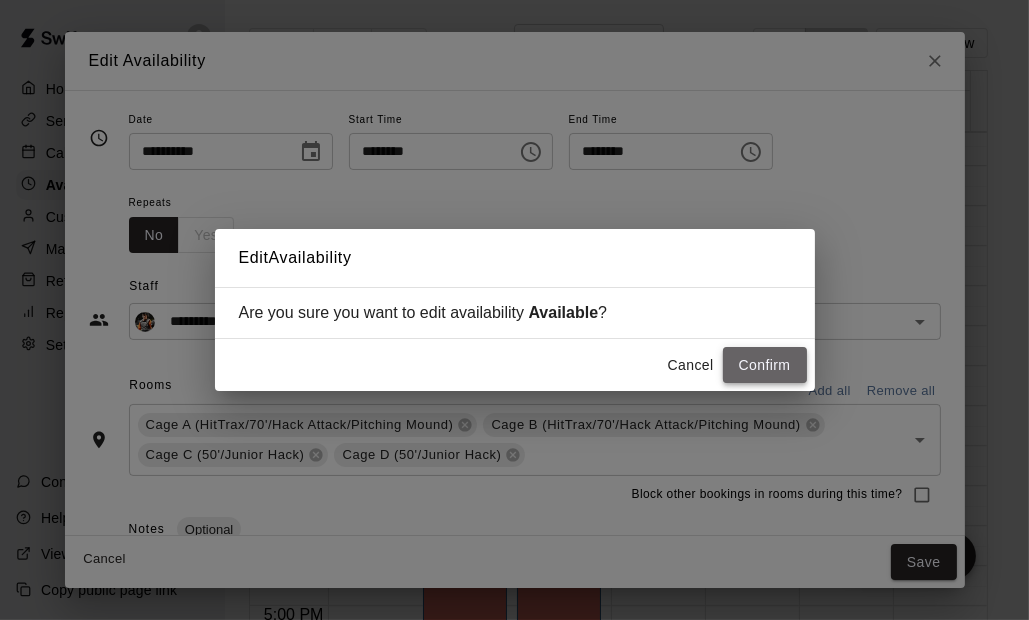 click on "Confirm" at bounding box center (765, 365) 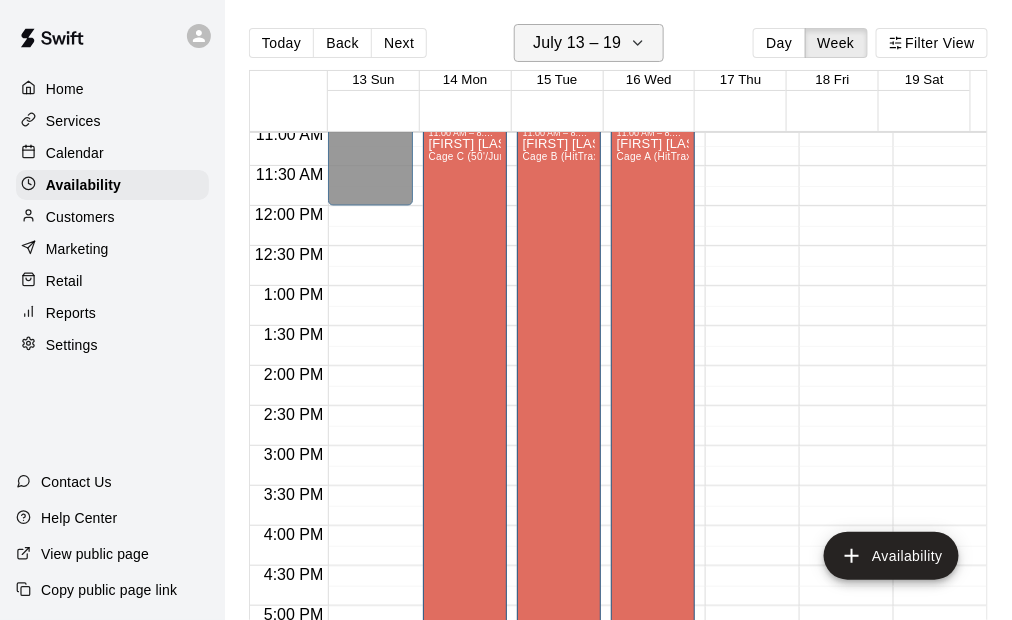 click on "July 13 – 19" at bounding box center [589, 43] 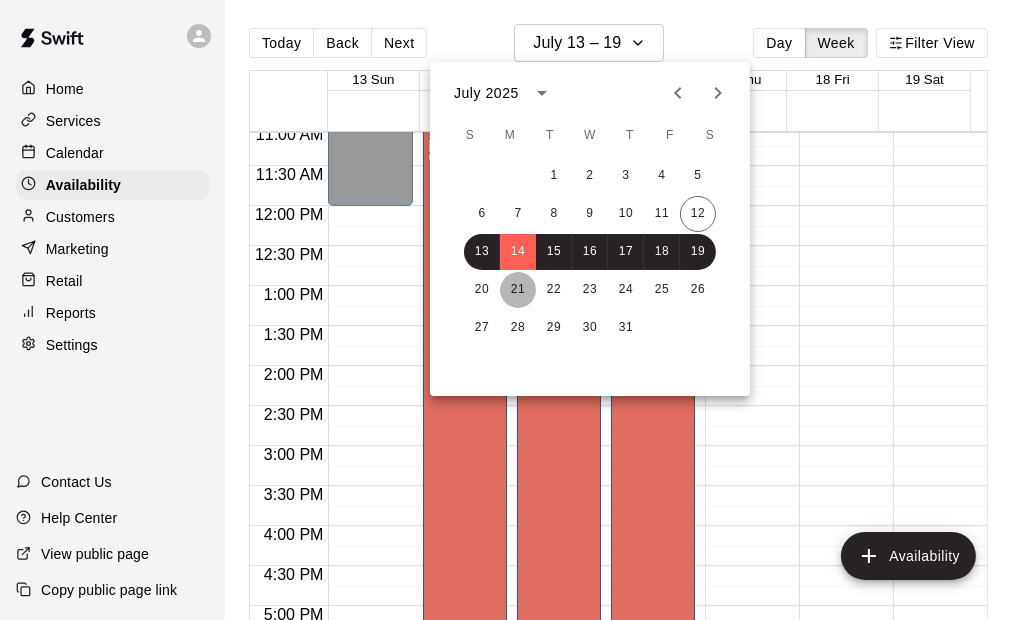 click on "21" at bounding box center (518, 290) 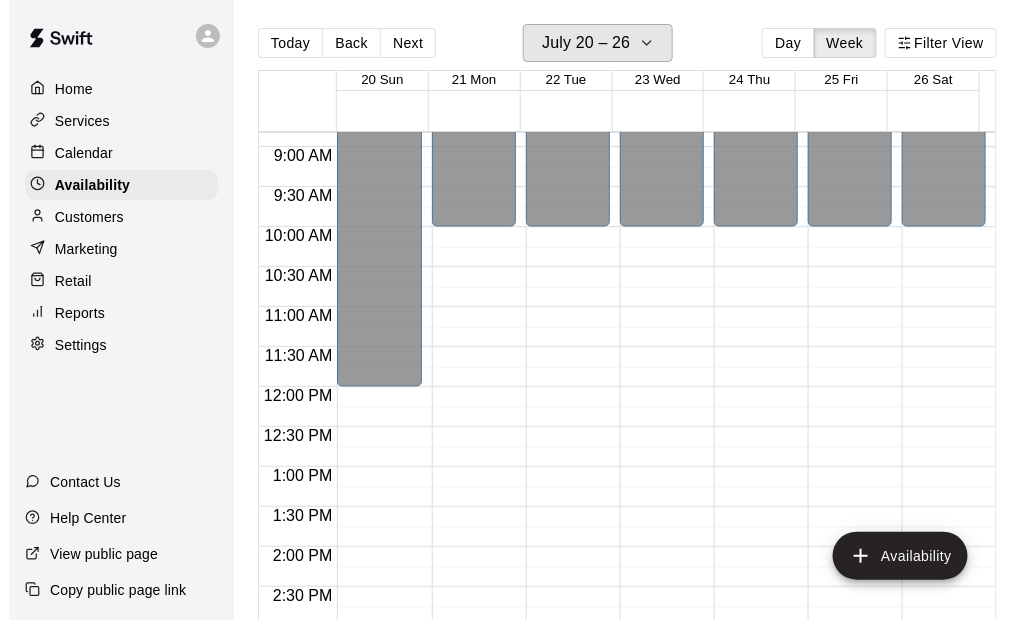 scroll, scrollTop: 687, scrollLeft: 0, axis: vertical 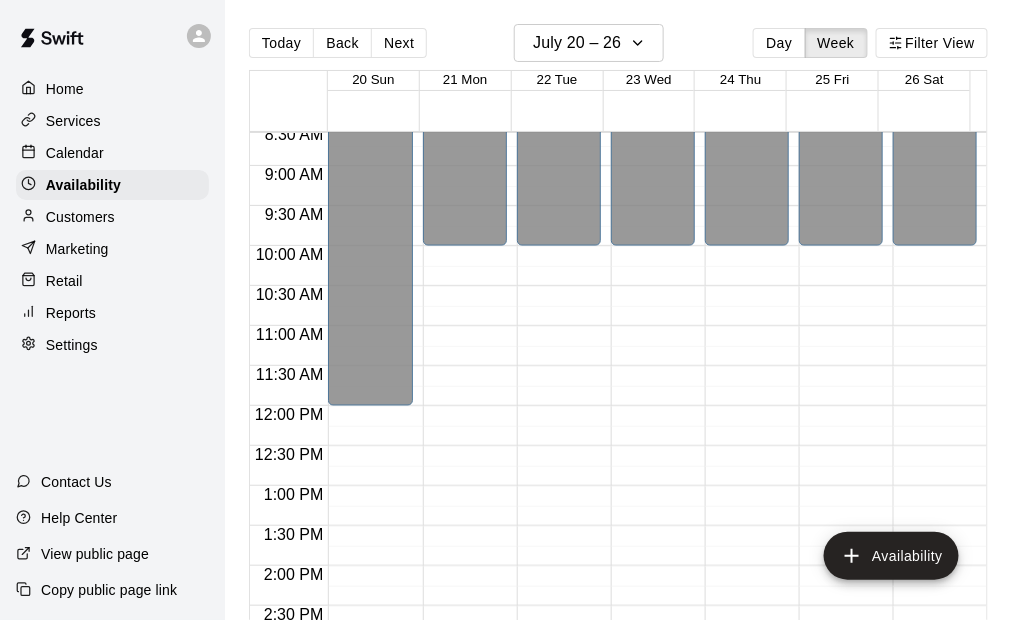 click on "12:00 AM – 10:00 AM Closed 8:00 PM – 11:59 PM Closed" at bounding box center [465, 406] 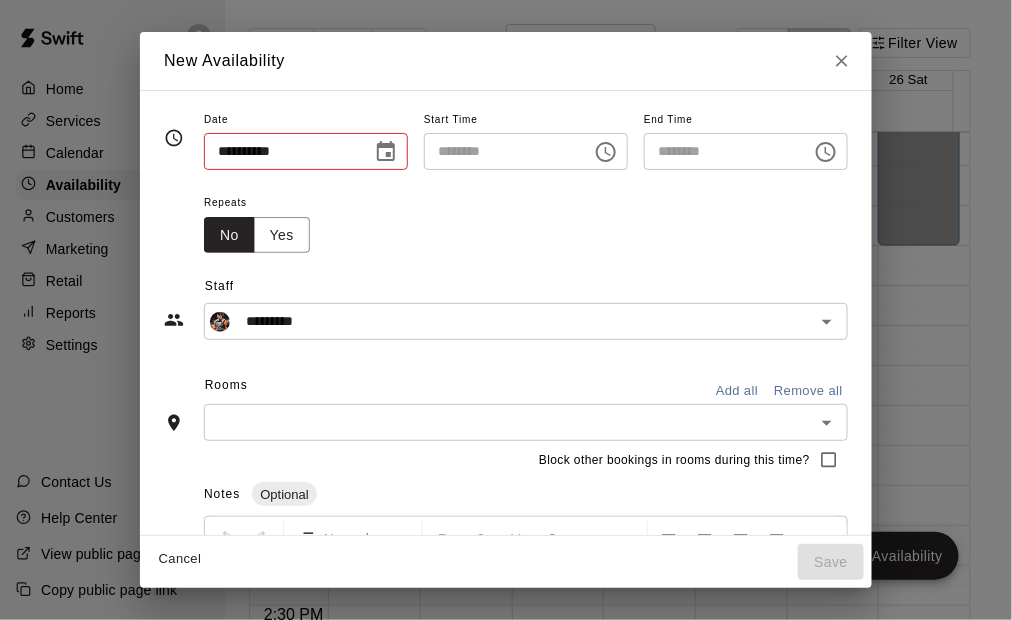 type on "**********" 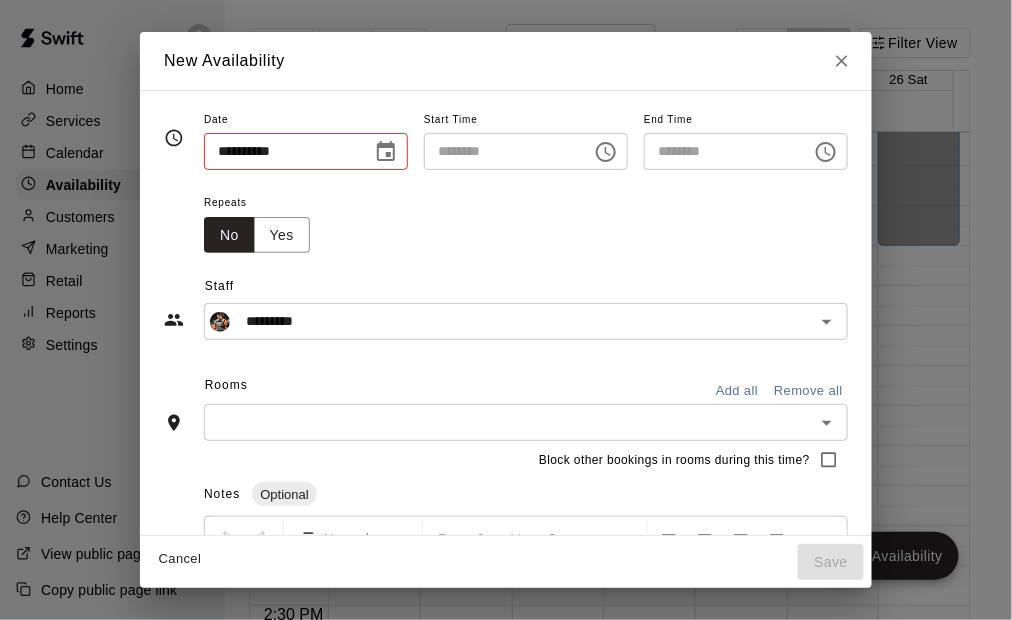 type on "********" 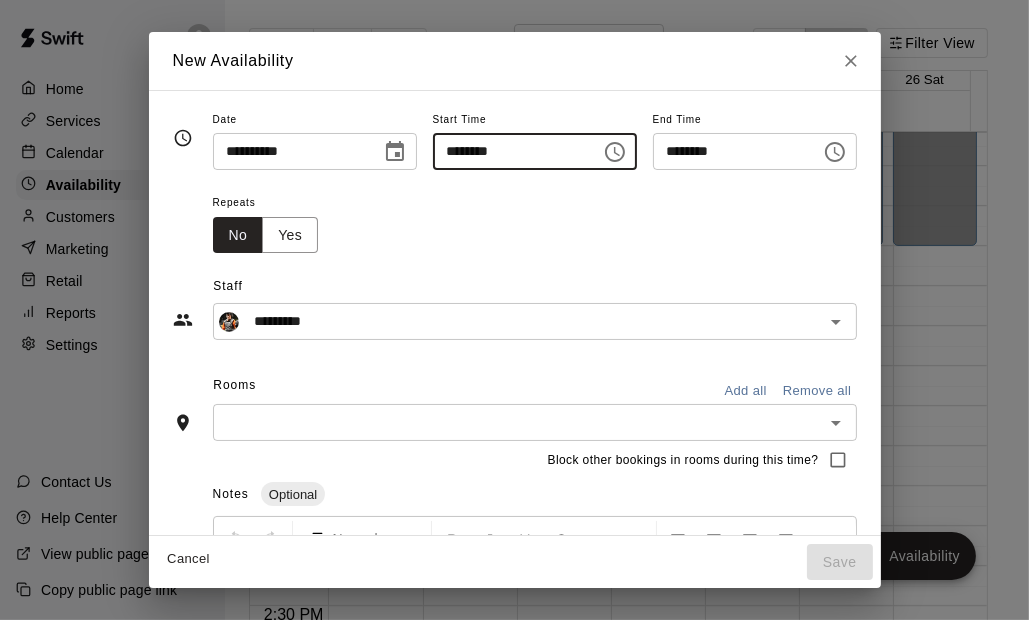 click on "********" at bounding box center [510, 151] 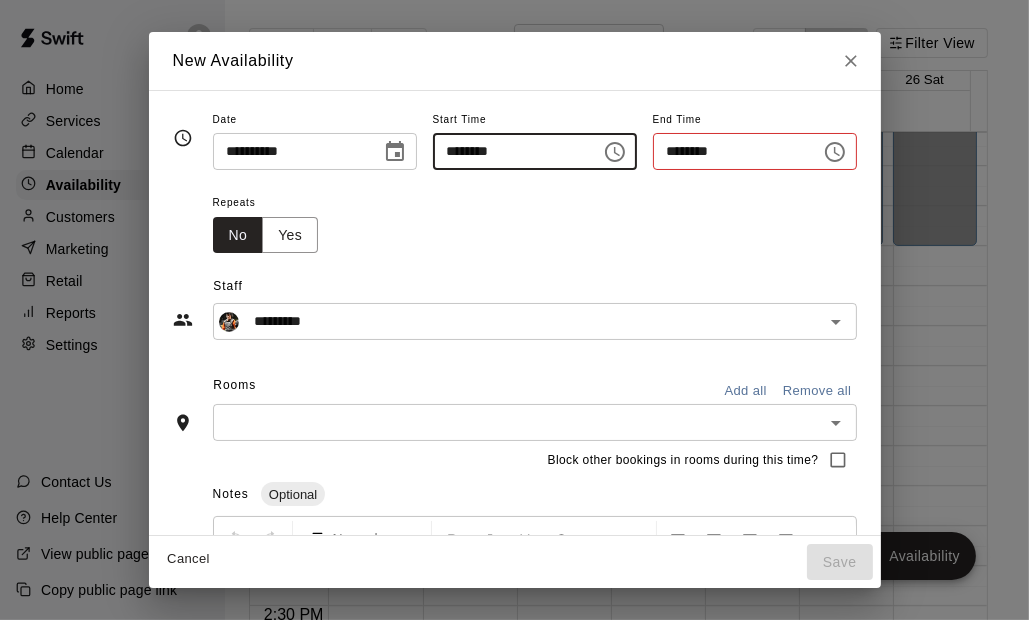 type on "********" 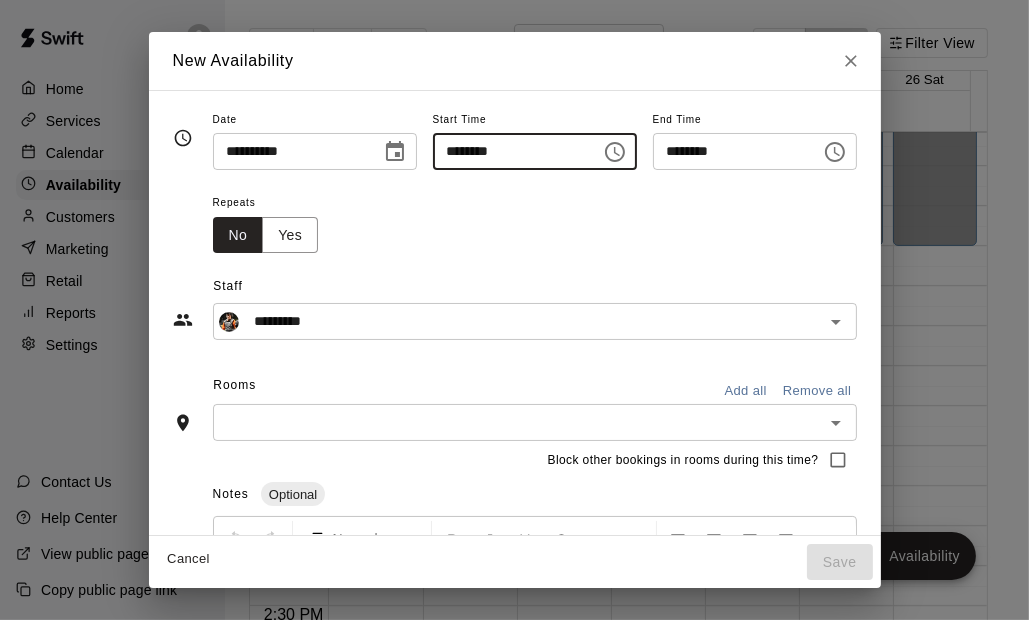 type on "********" 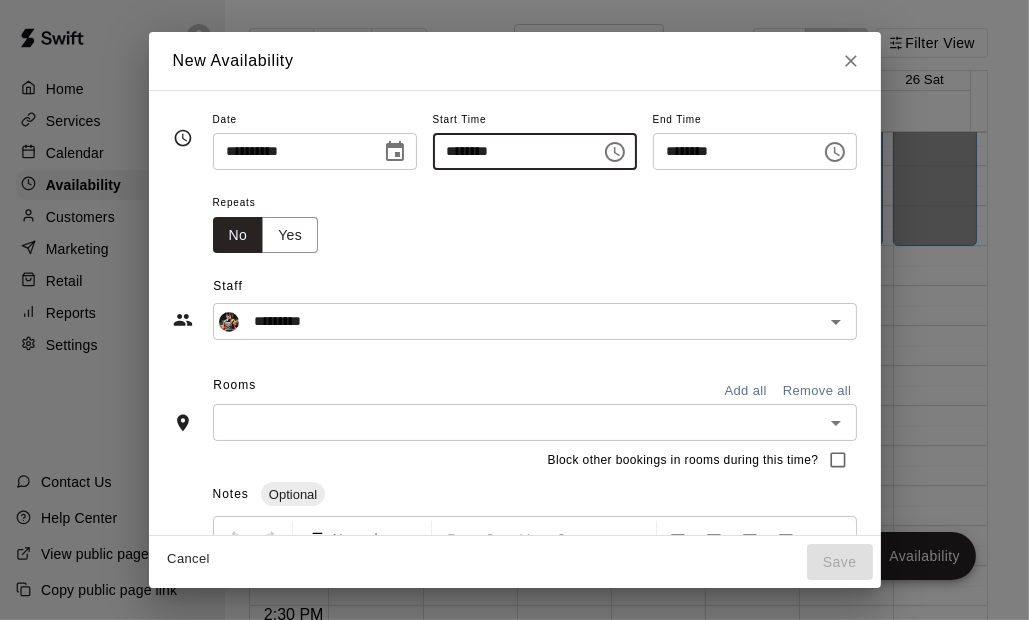 click on "********" at bounding box center [730, 151] 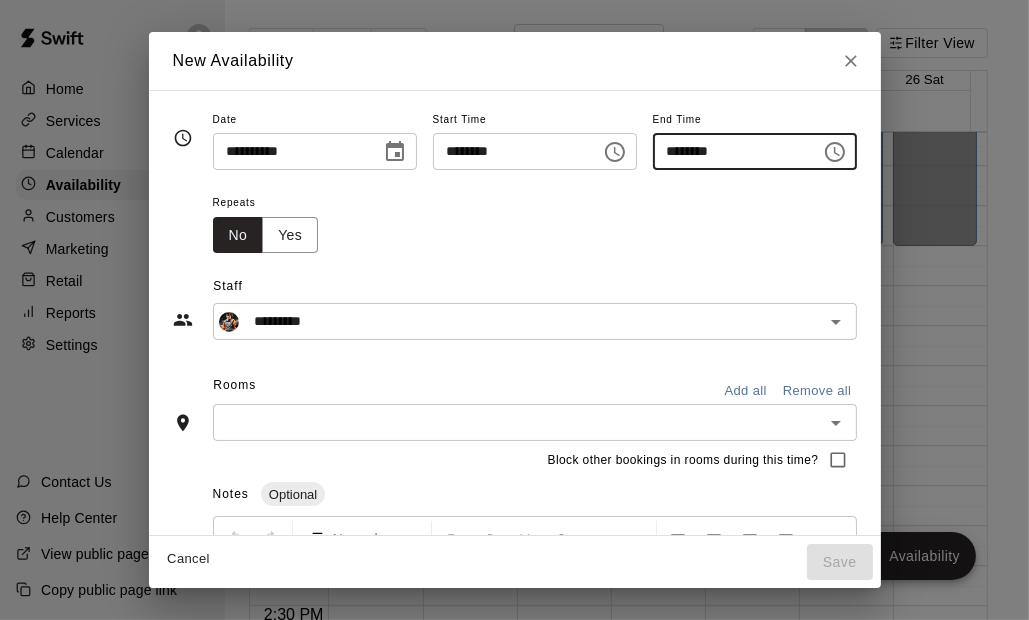 click on "********" at bounding box center [730, 151] 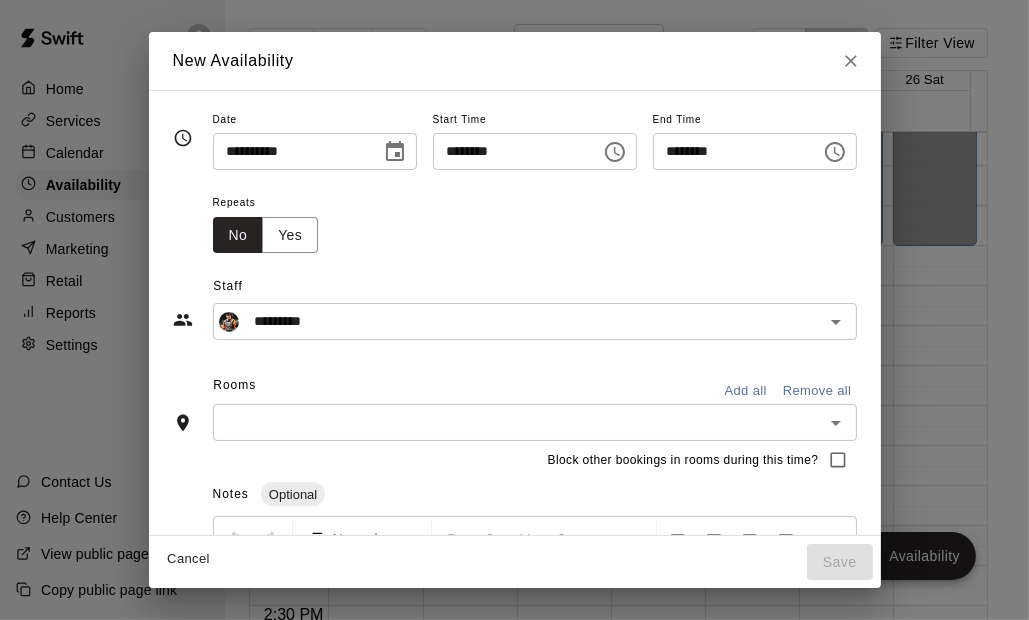 click on "Repeats No Yes" at bounding box center [535, 221] 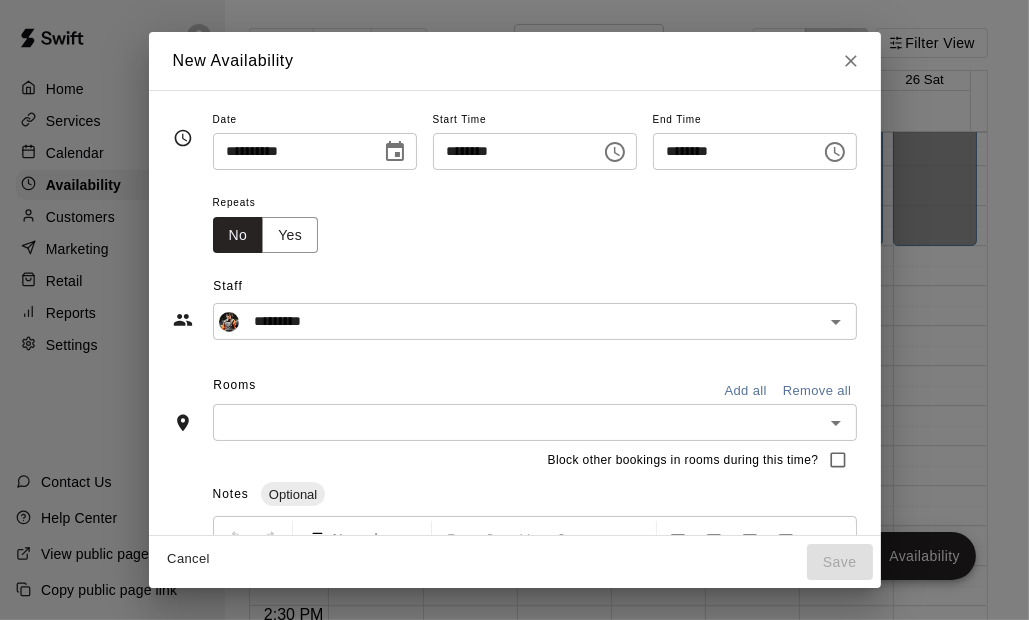 click on "Repeats No Yes" at bounding box center [274, 221] 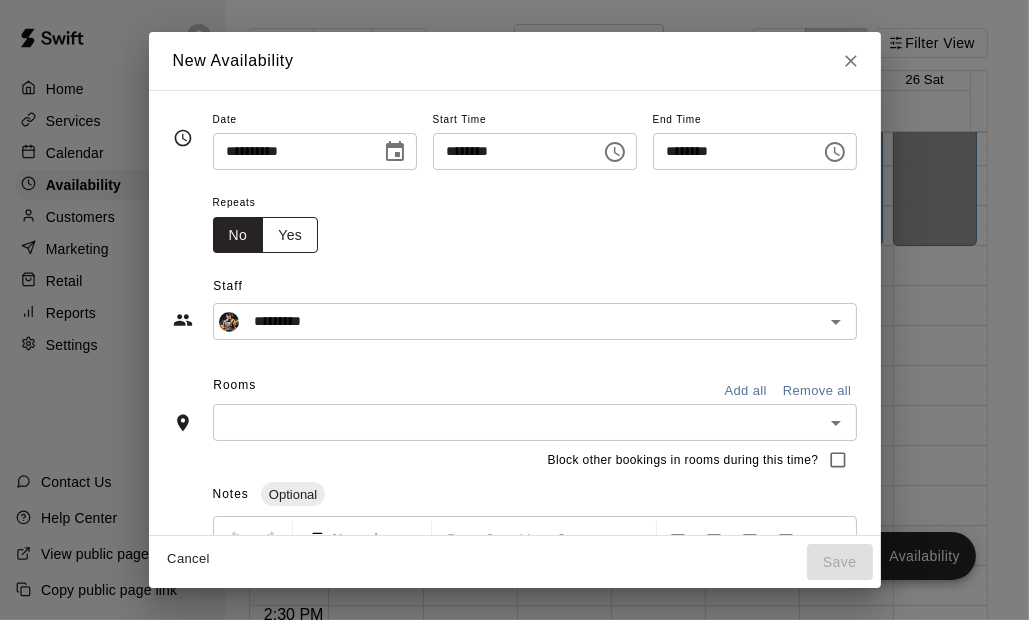 click on "Yes" at bounding box center [290, 235] 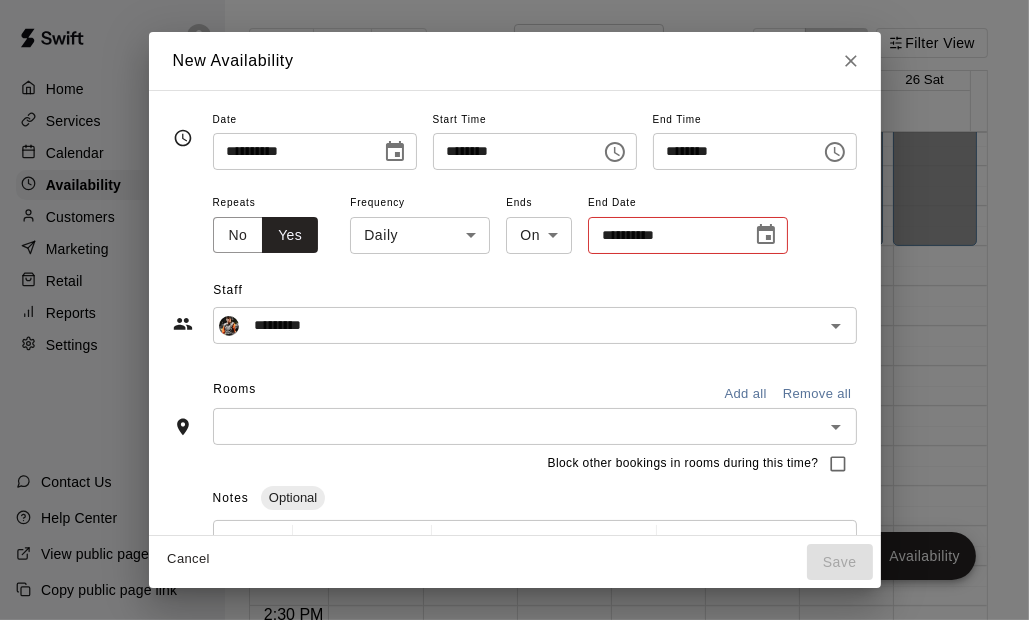 click on "**********" at bounding box center (663, 235) 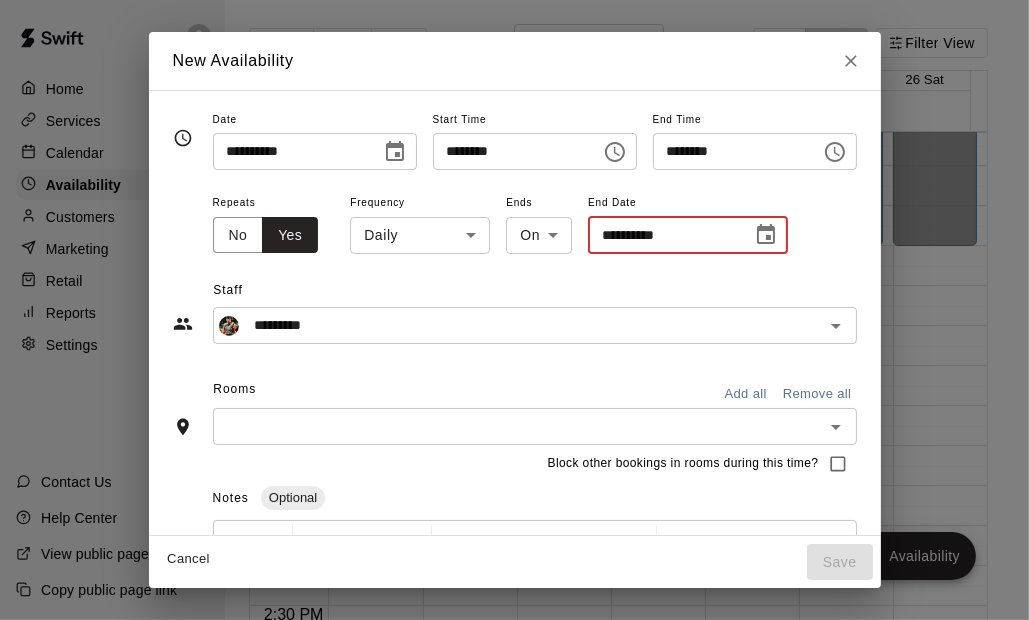 click 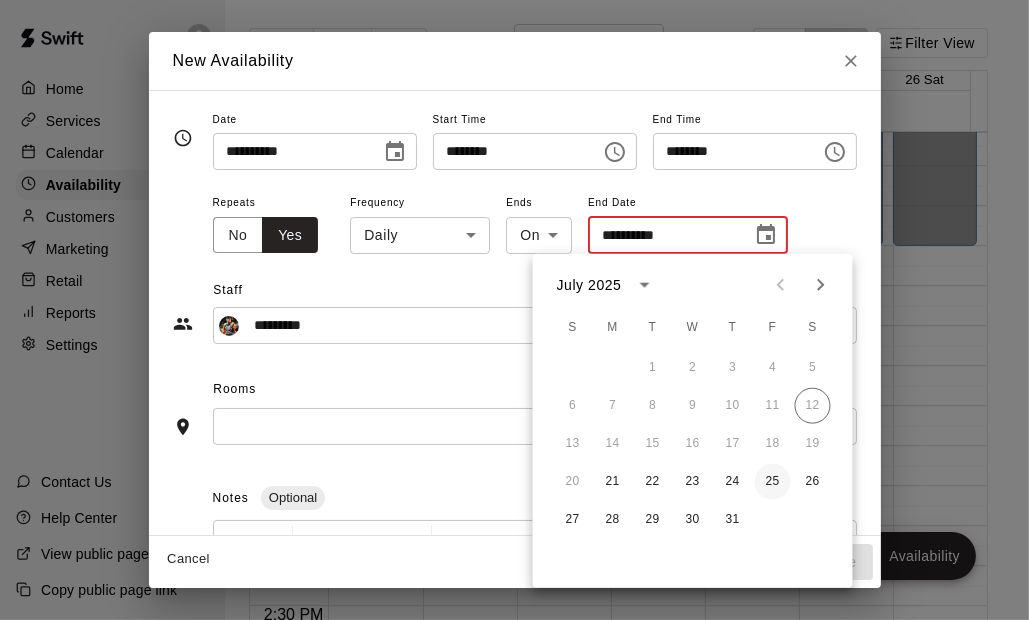 click on "25" at bounding box center [773, 482] 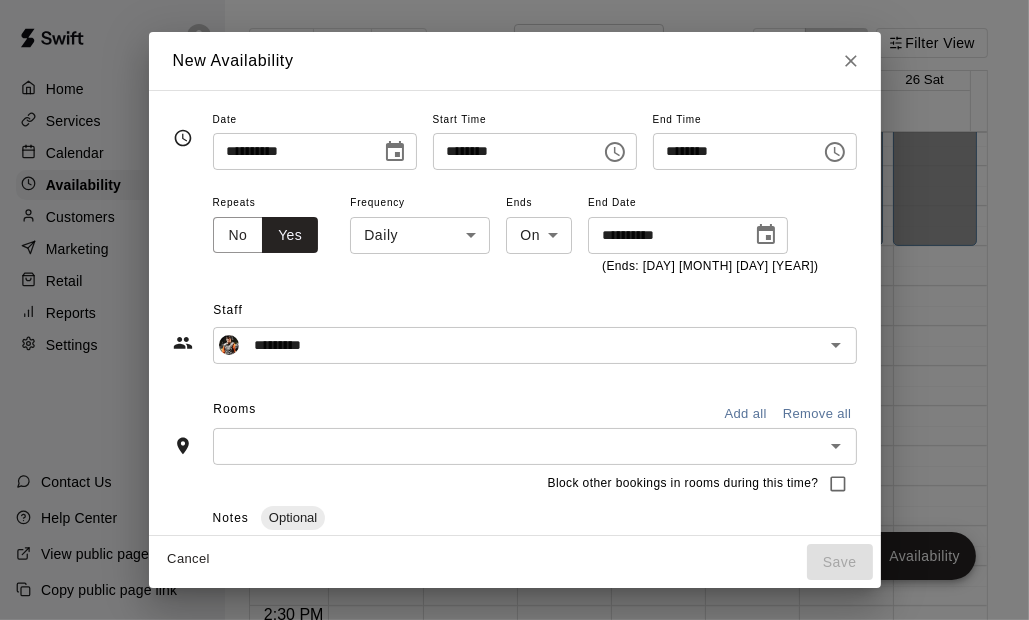 type on "**********" 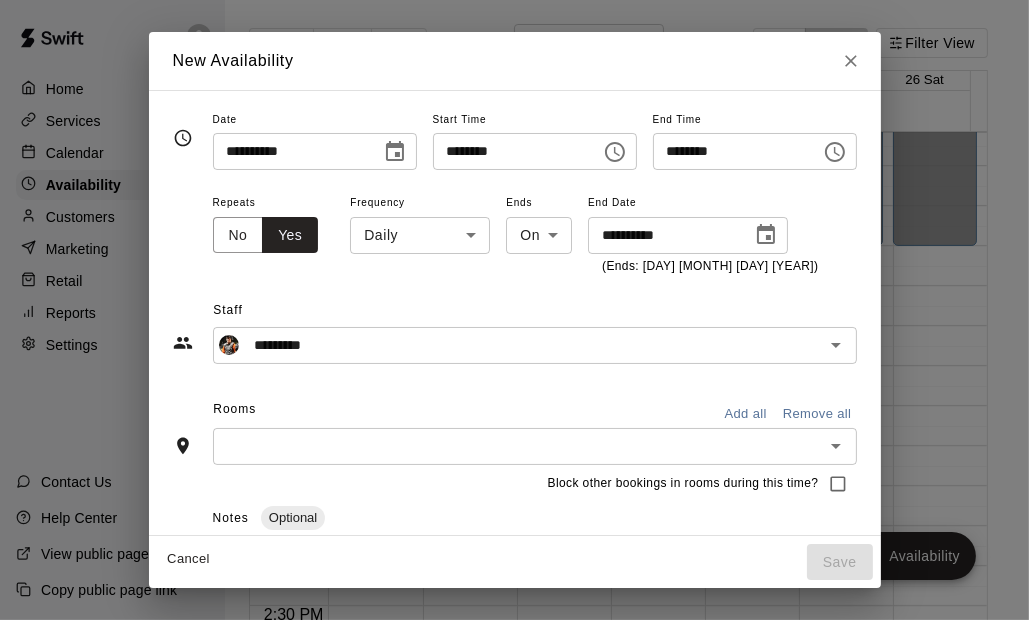 click on "Staff" at bounding box center (534, 311) 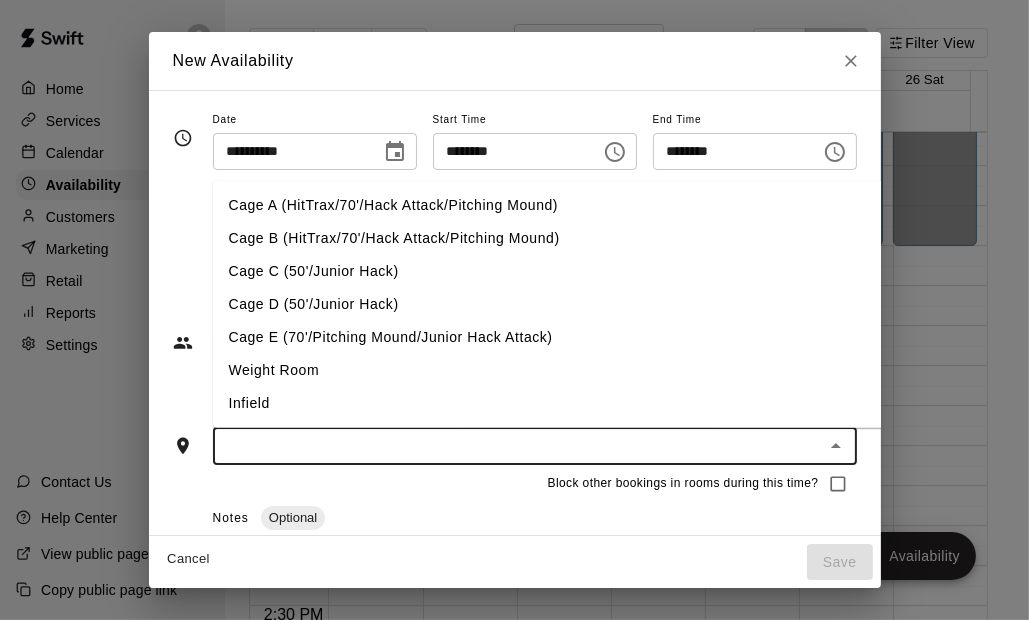 click at bounding box center [518, 446] 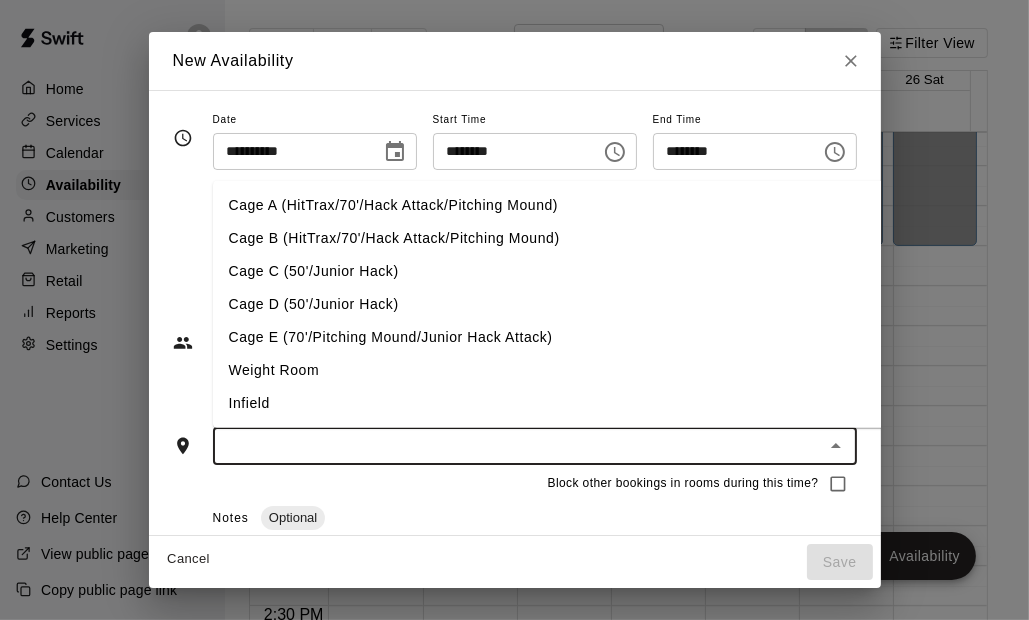 click on "Cage A (HitTrax/70'/Hack Attack/Pitching Mound)" at bounding box center [580, 205] 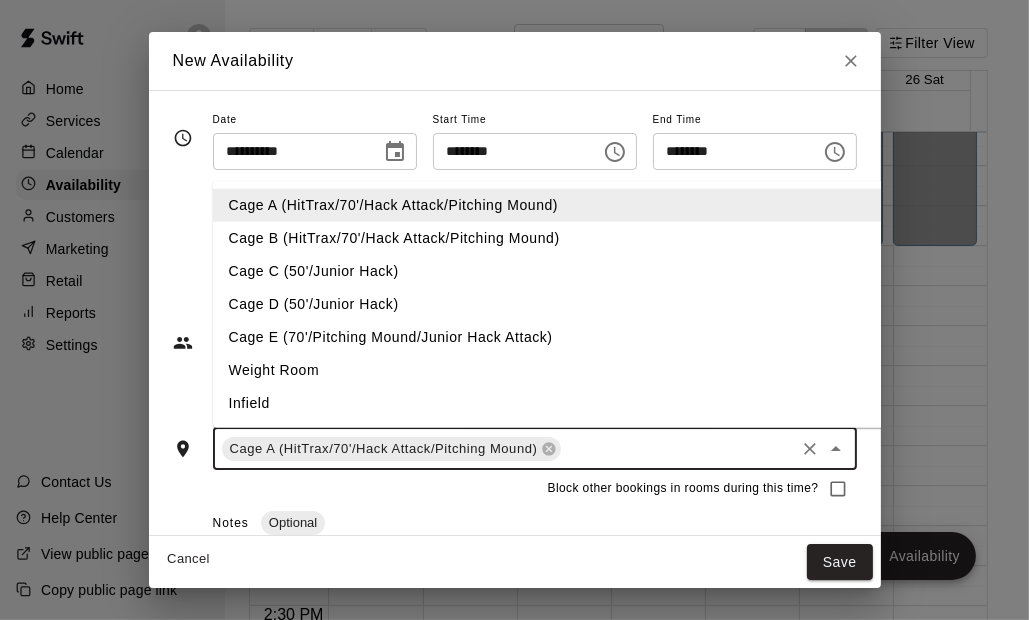 click at bounding box center (677, 448) 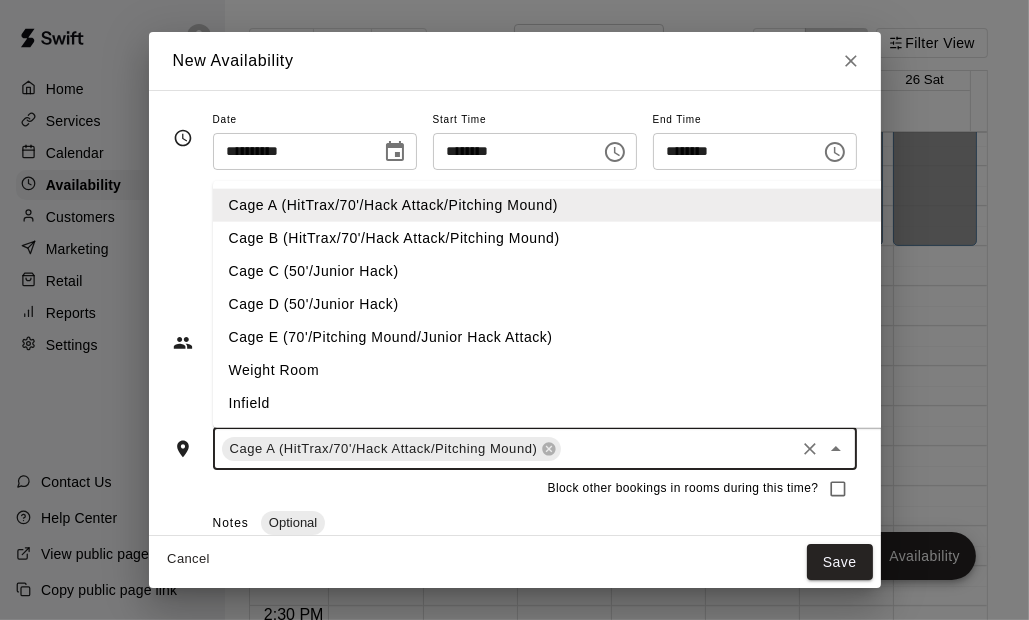 click on "Cage B (HitTrax/70'/Hack Attack/Pitching Mound)" at bounding box center [580, 238] 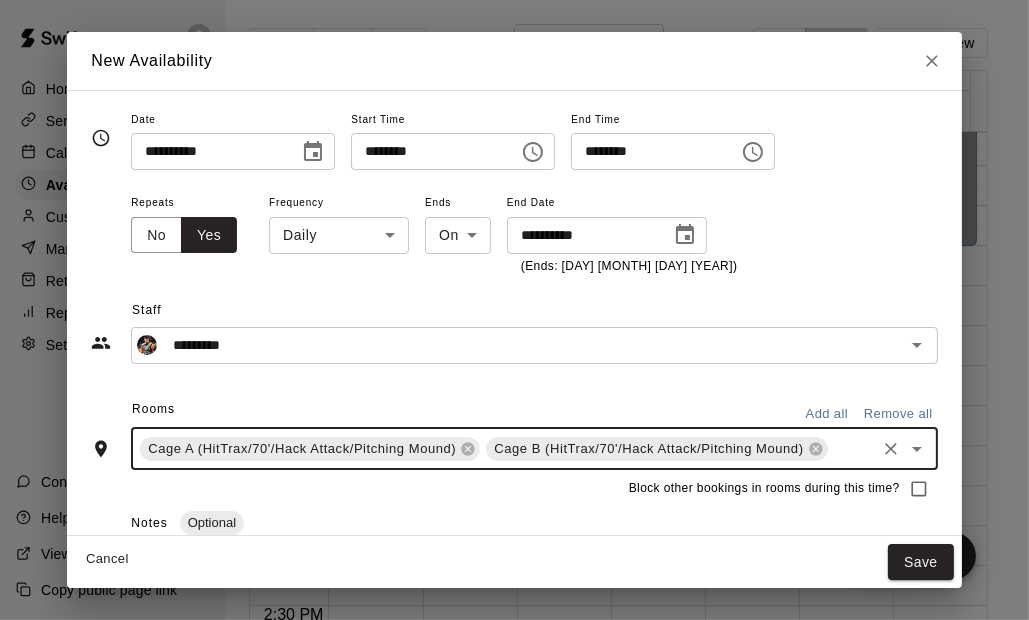 click at bounding box center [852, 448] 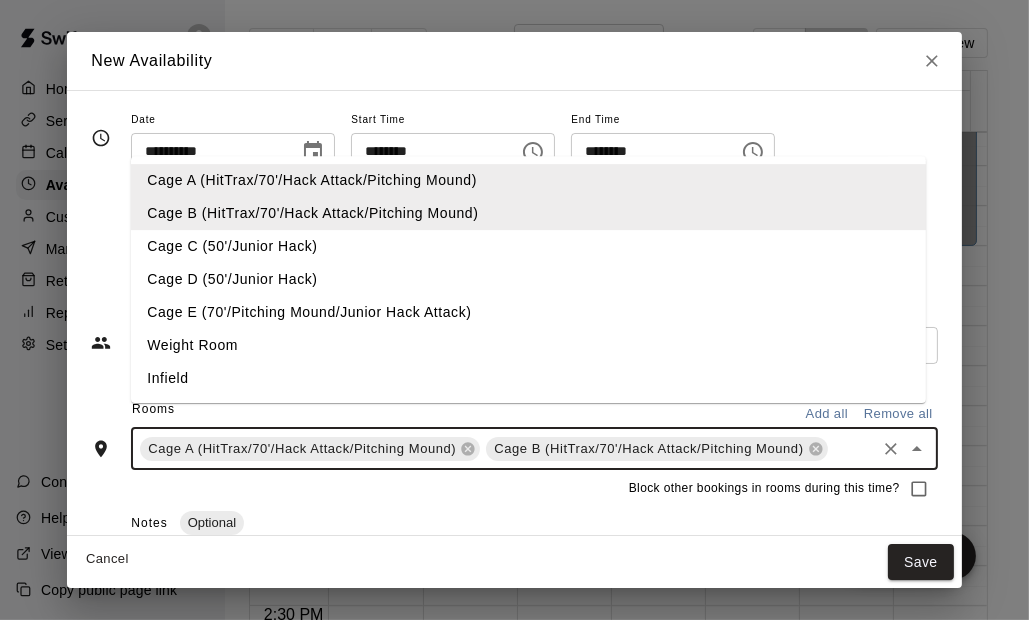 click on "Cage C (50'/Junior Hack)" at bounding box center (528, 246) 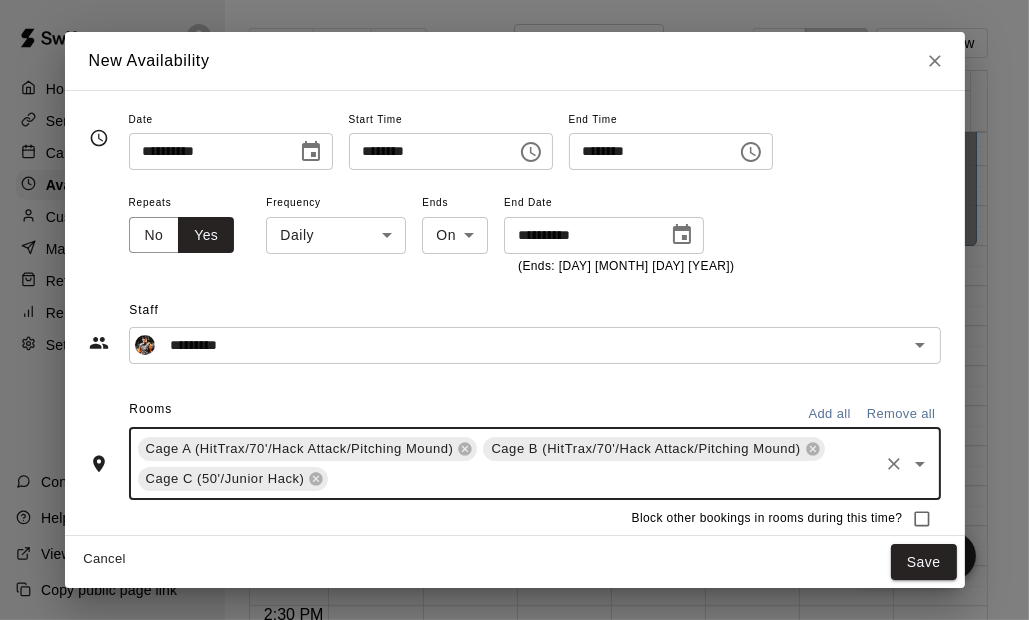 click at bounding box center (603, 478) 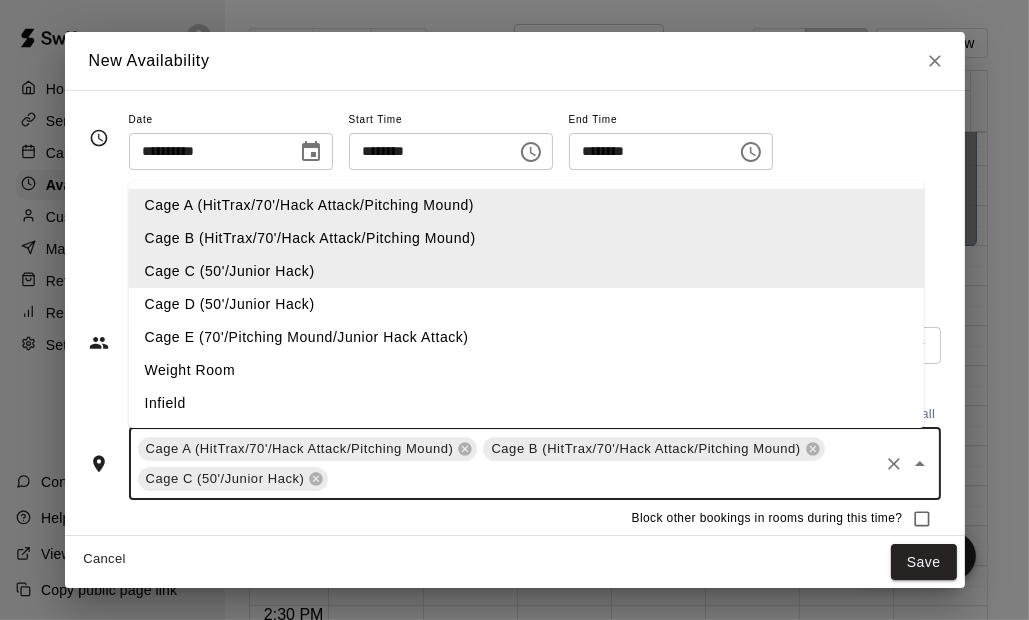 click on "Cage D (50'/Junior Hack)" at bounding box center [526, 304] 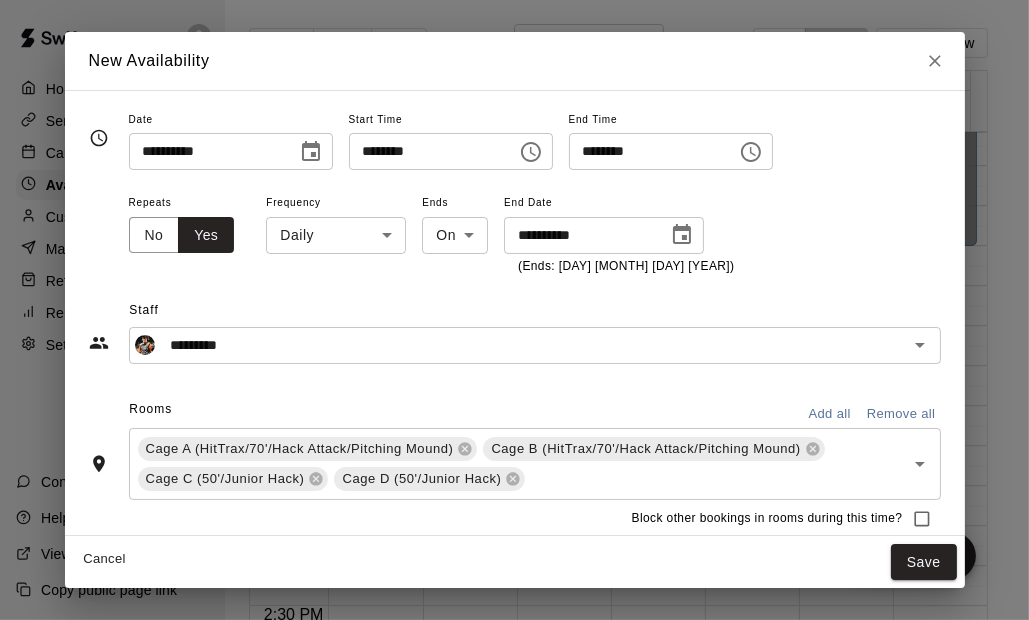 click on "**********" at bounding box center (515, 442) 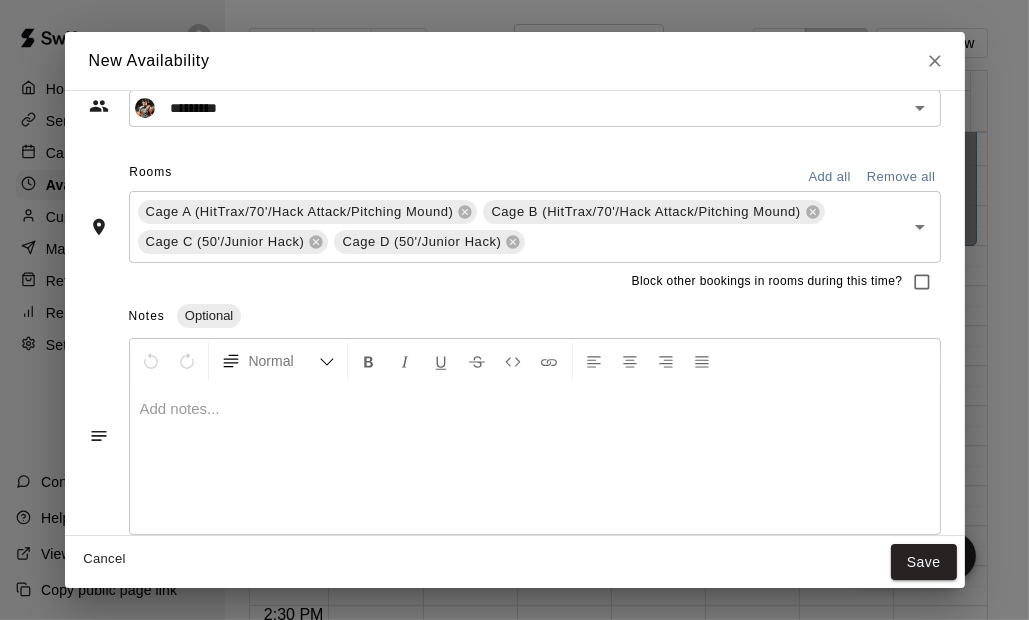 scroll, scrollTop: 256, scrollLeft: 0, axis: vertical 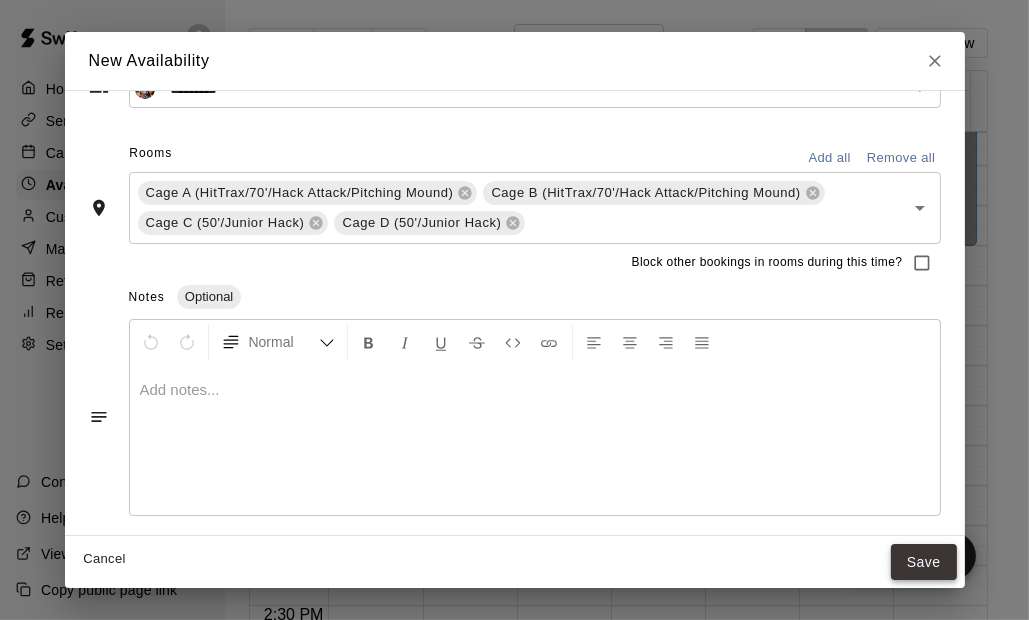 click on "Save" at bounding box center [924, 562] 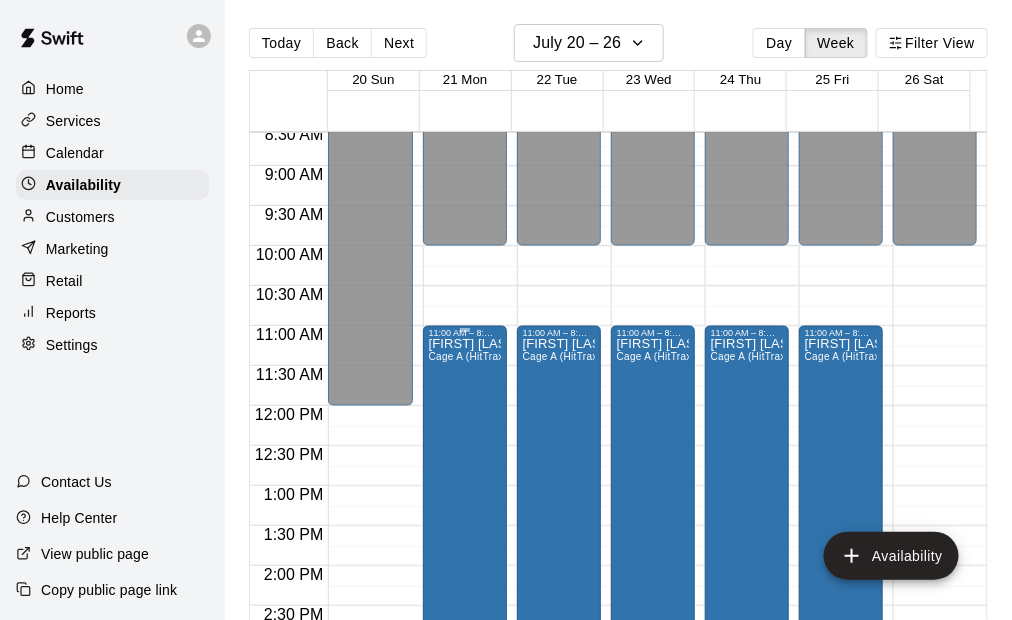 click on "[FIRST] [LAST] Cage A (HitTrax/70'/Hack Attack/Pitching Mound), Cage B (HitTrax/70'/Hack Attack/Pitching Mound), Cage C (50'/Junior Hack), Cage D (50'/Junior Hack)" at bounding box center (465, 649) 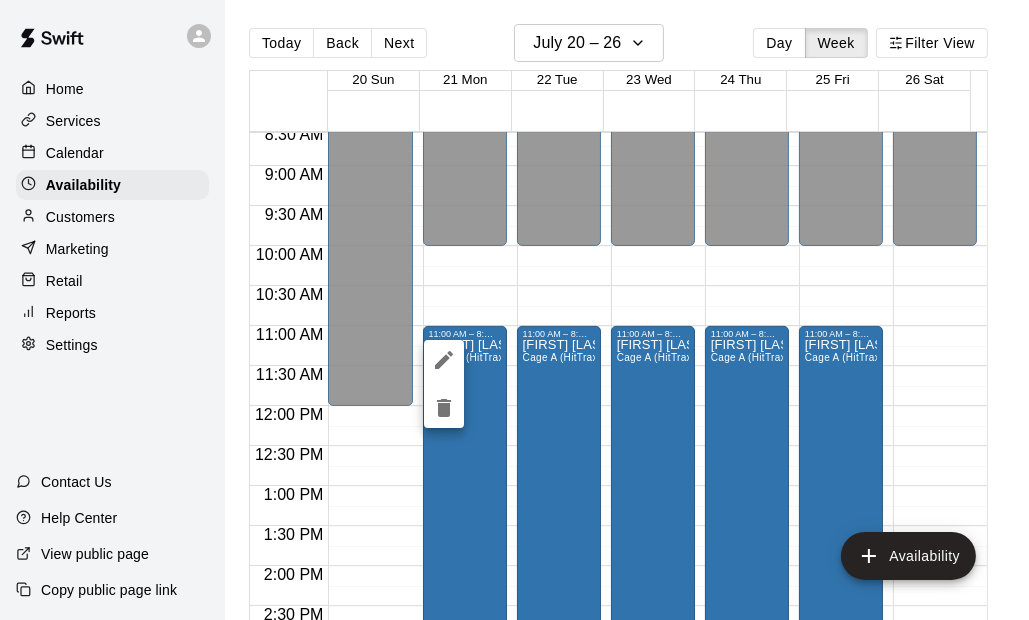 click 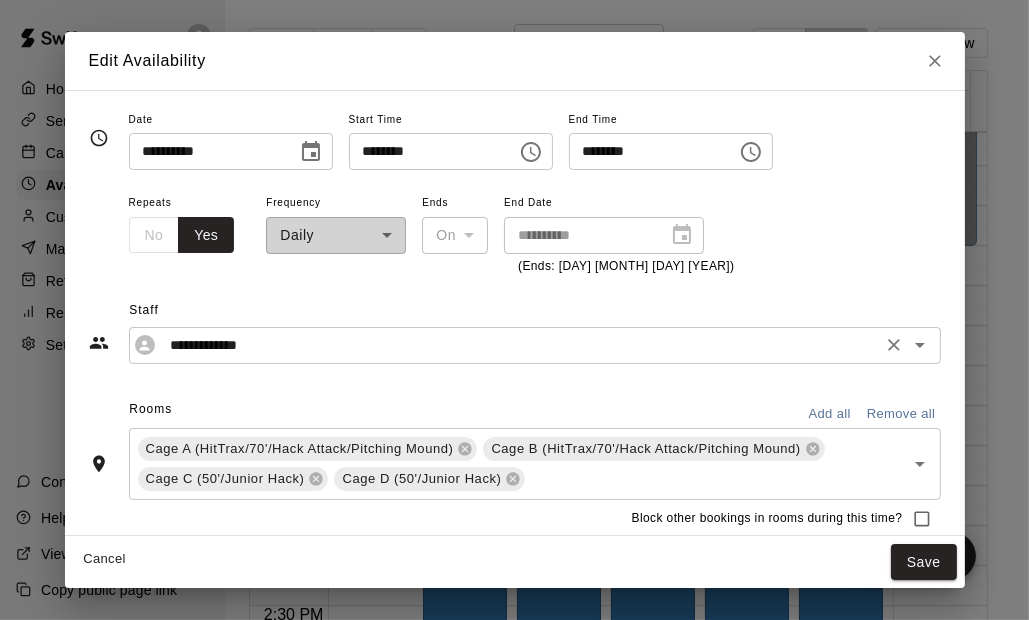 click on "**********" at bounding box center (519, 345) 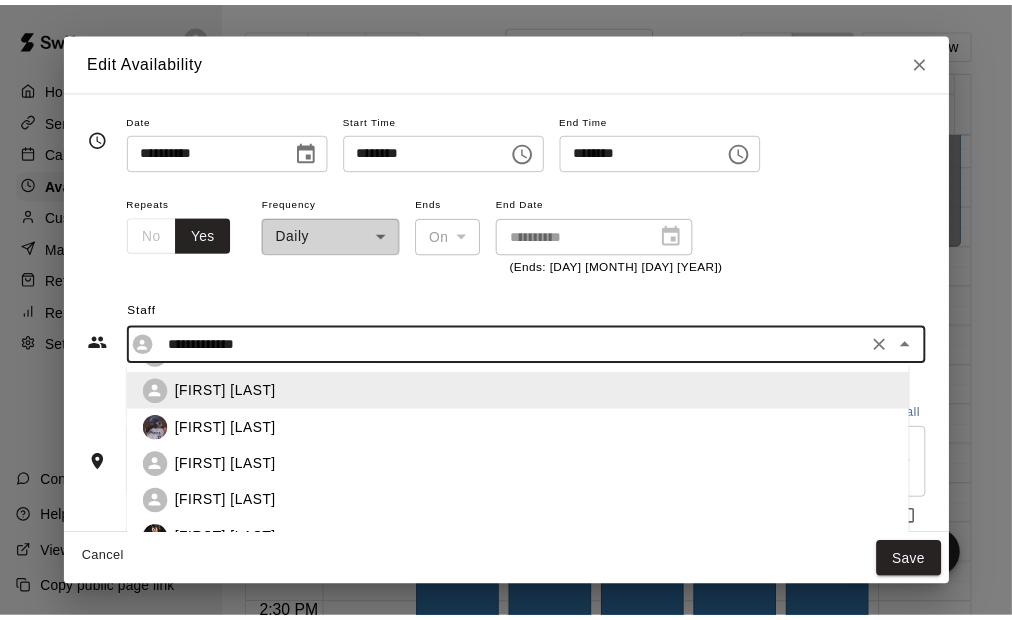 scroll, scrollTop: 100, scrollLeft: 0, axis: vertical 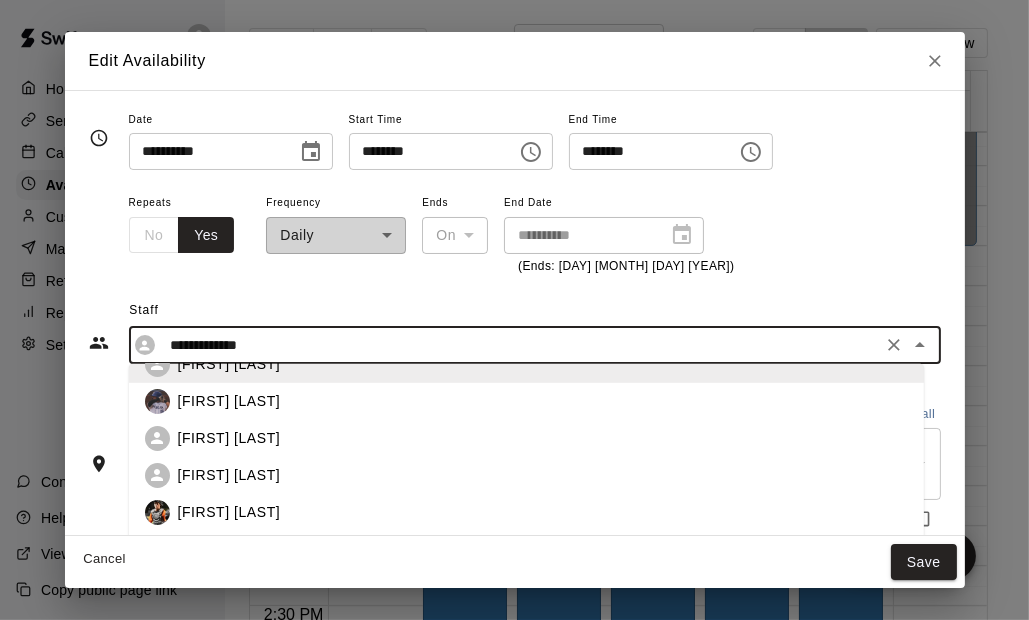 click on "[FIRST] [LAST]" at bounding box center [229, 512] 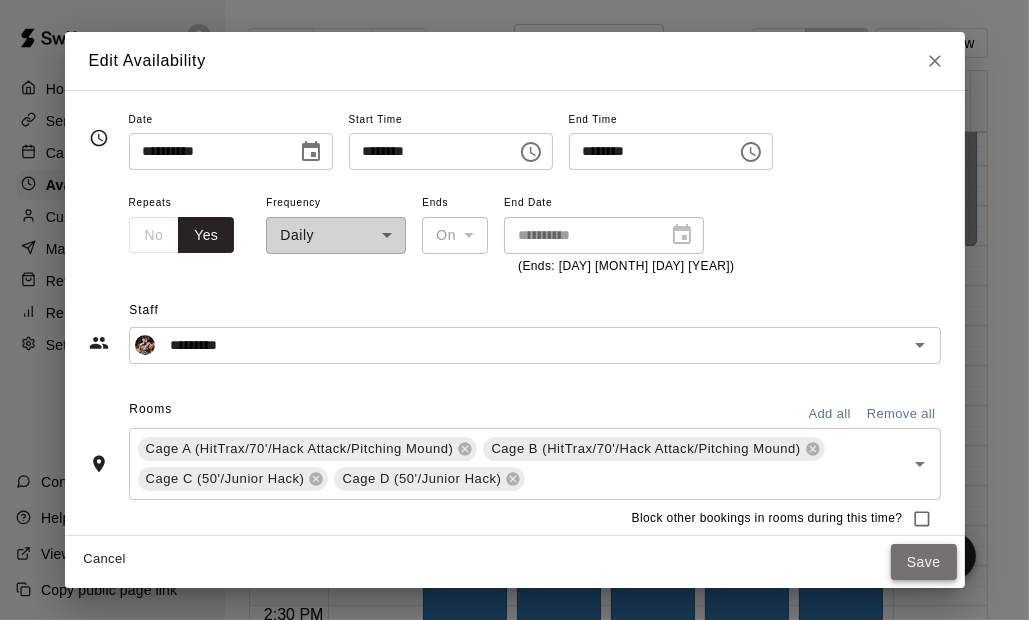 click on "Save" at bounding box center (924, 562) 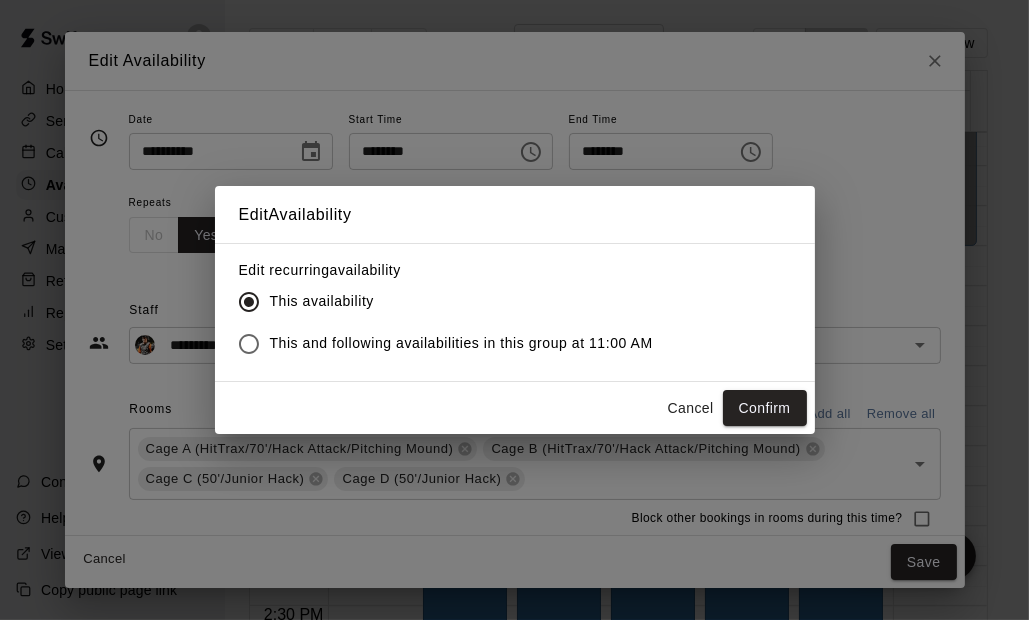 drag, startPoint x: 370, startPoint y: 352, endPoint x: 388, endPoint y: 350, distance: 18.110771 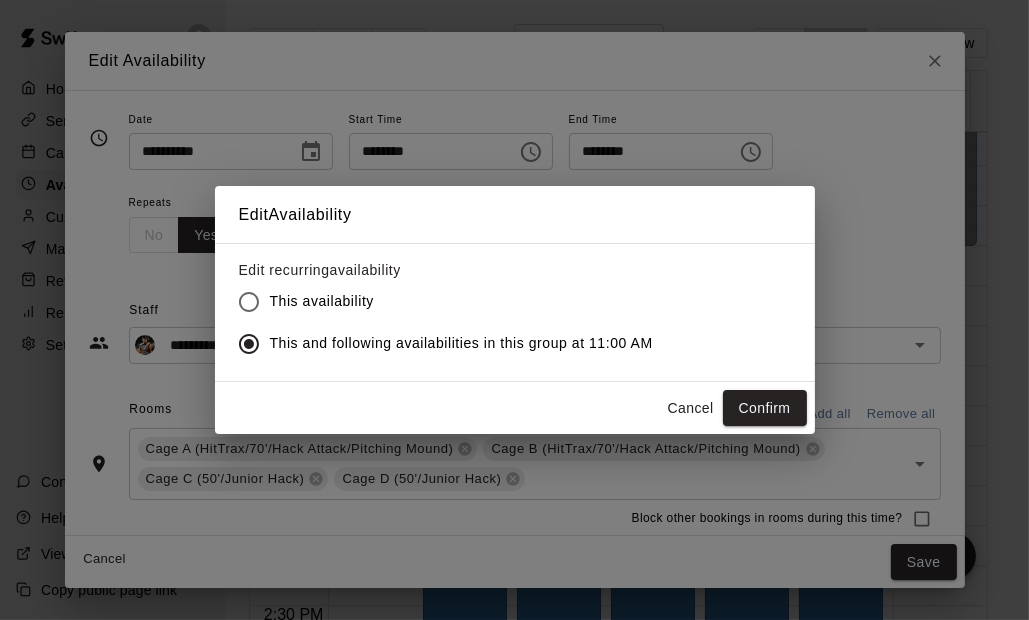 drag, startPoint x: 767, startPoint y: 418, endPoint x: 760, endPoint y: 438, distance: 21.189621 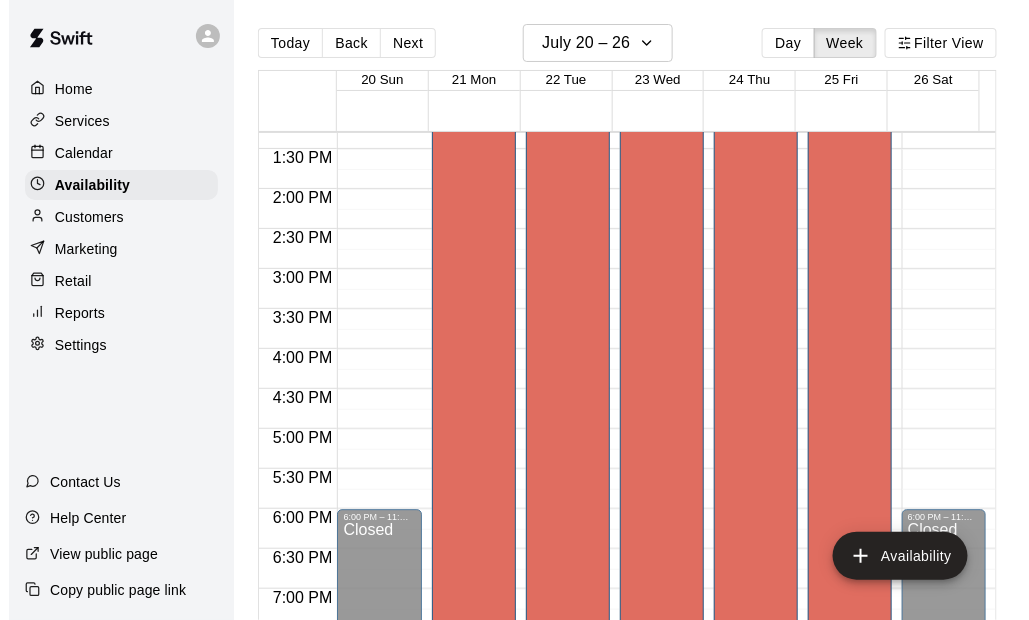 scroll, scrollTop: 1087, scrollLeft: 0, axis: vertical 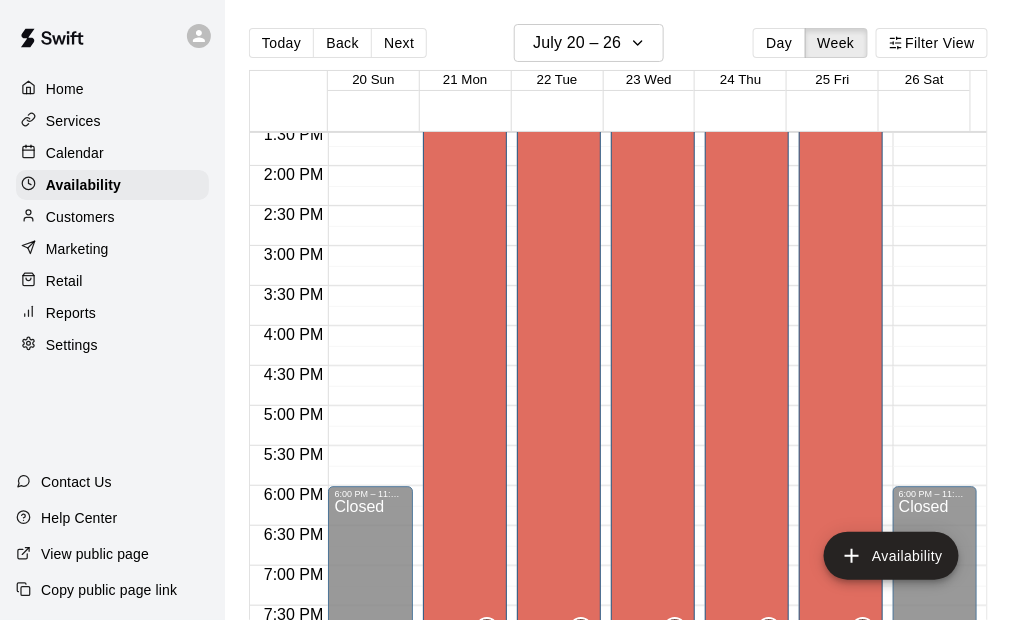 click on "Home Services Calendar Availability Customers Marketing Retail Reports Settings" at bounding box center (112, 217) 